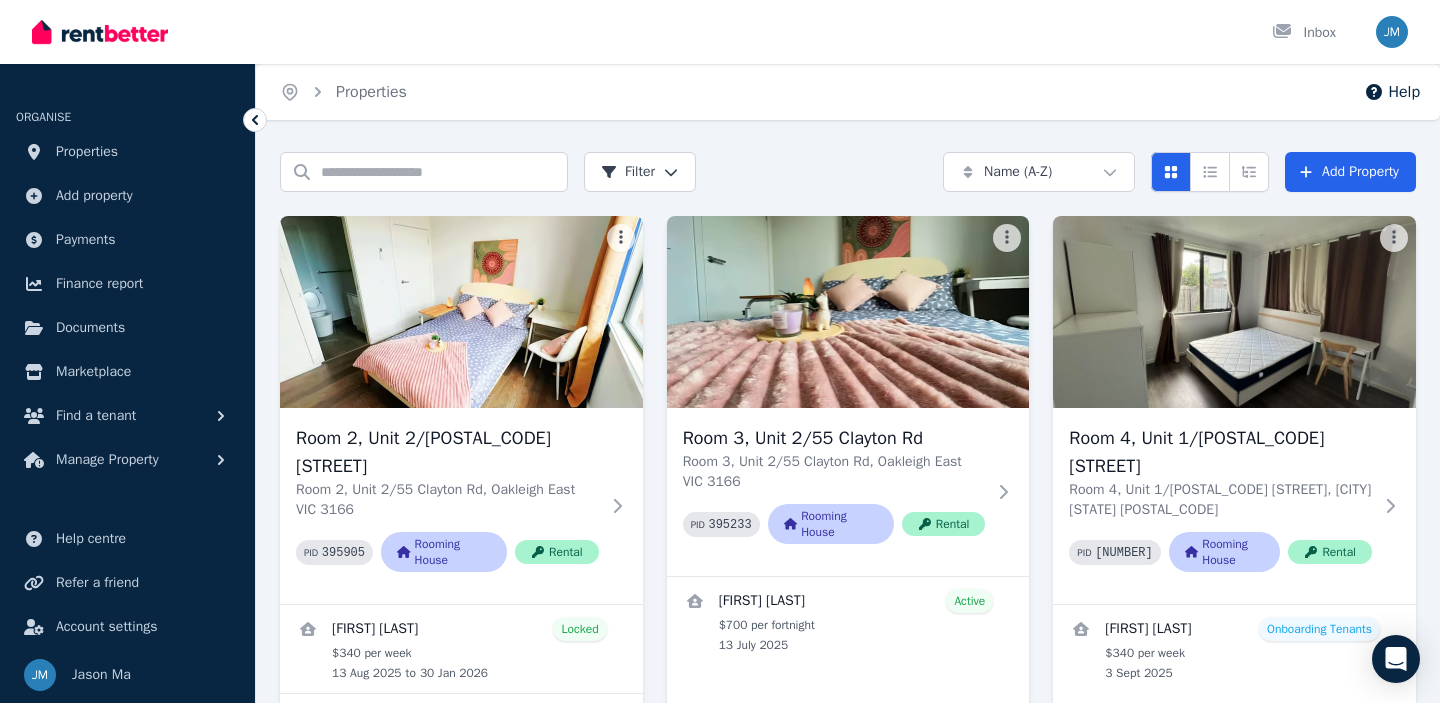 scroll, scrollTop: 0, scrollLeft: 0, axis: both 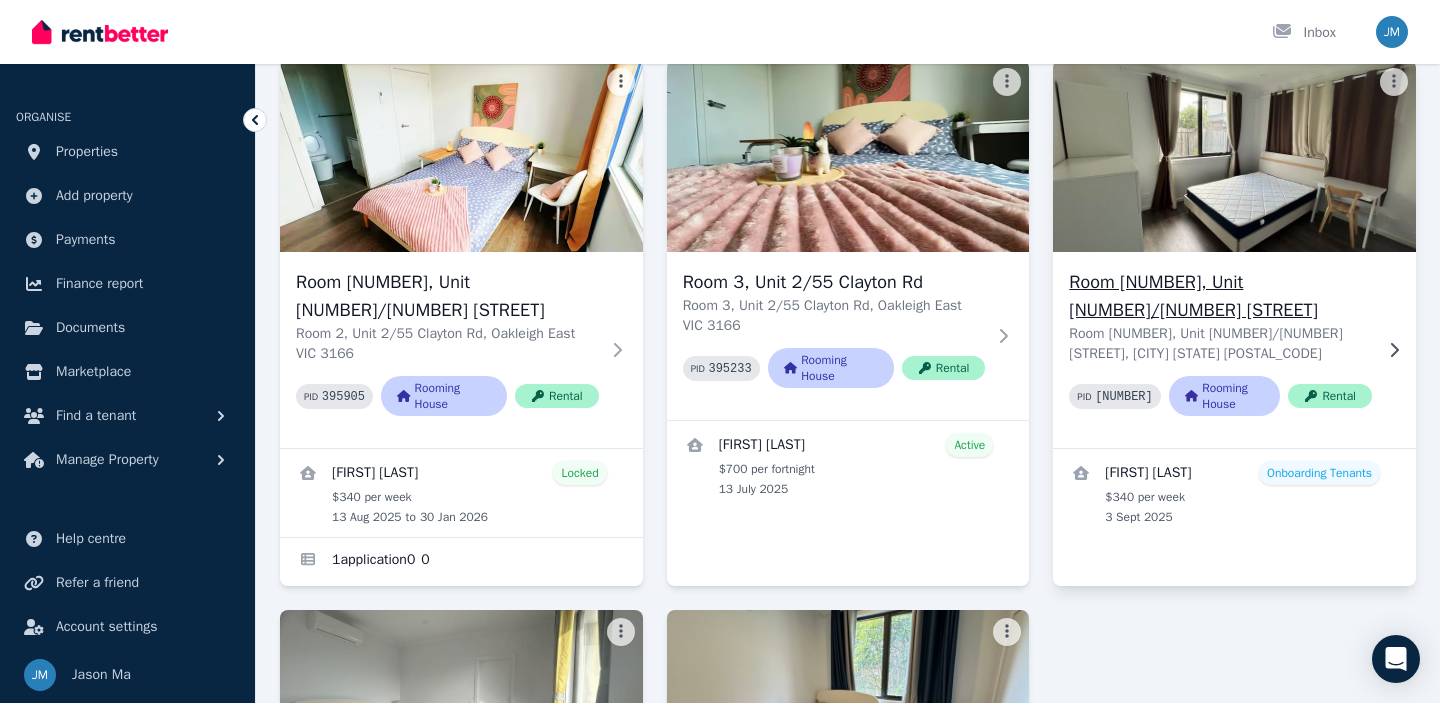 click on "Room [NUMBER], Unit [NUMBER]/[NUMBER] [STREET]" at bounding box center (1220, 296) 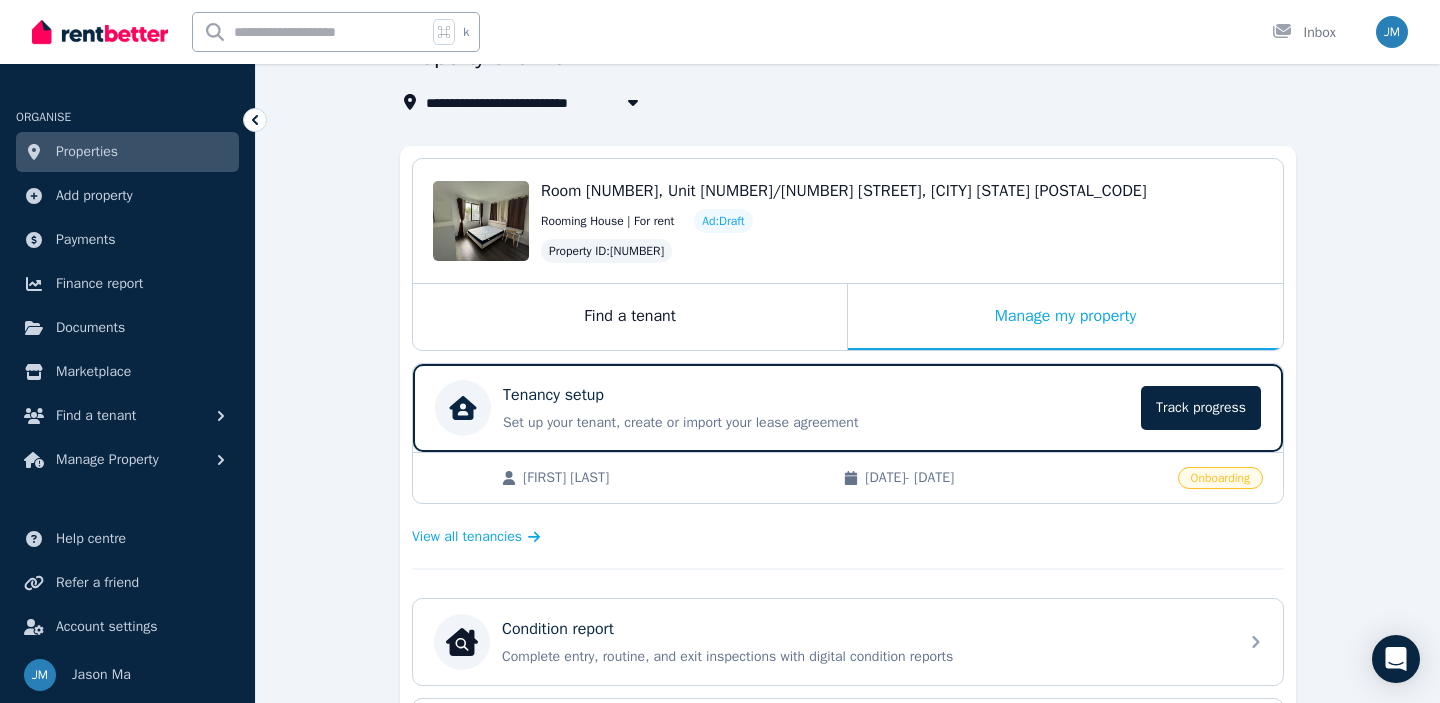 scroll, scrollTop: 120, scrollLeft: 0, axis: vertical 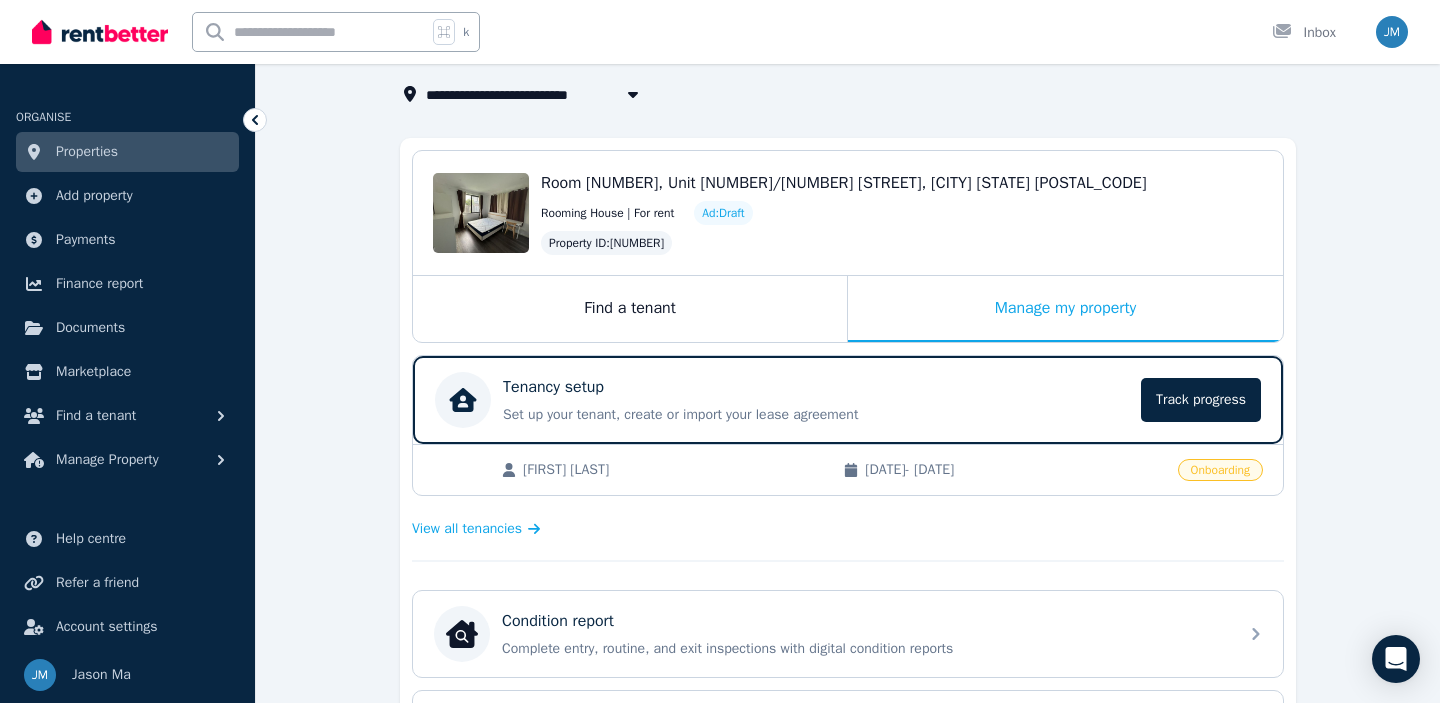 click on "[DATE]  -   [DATE]" at bounding box center [1015, 470] 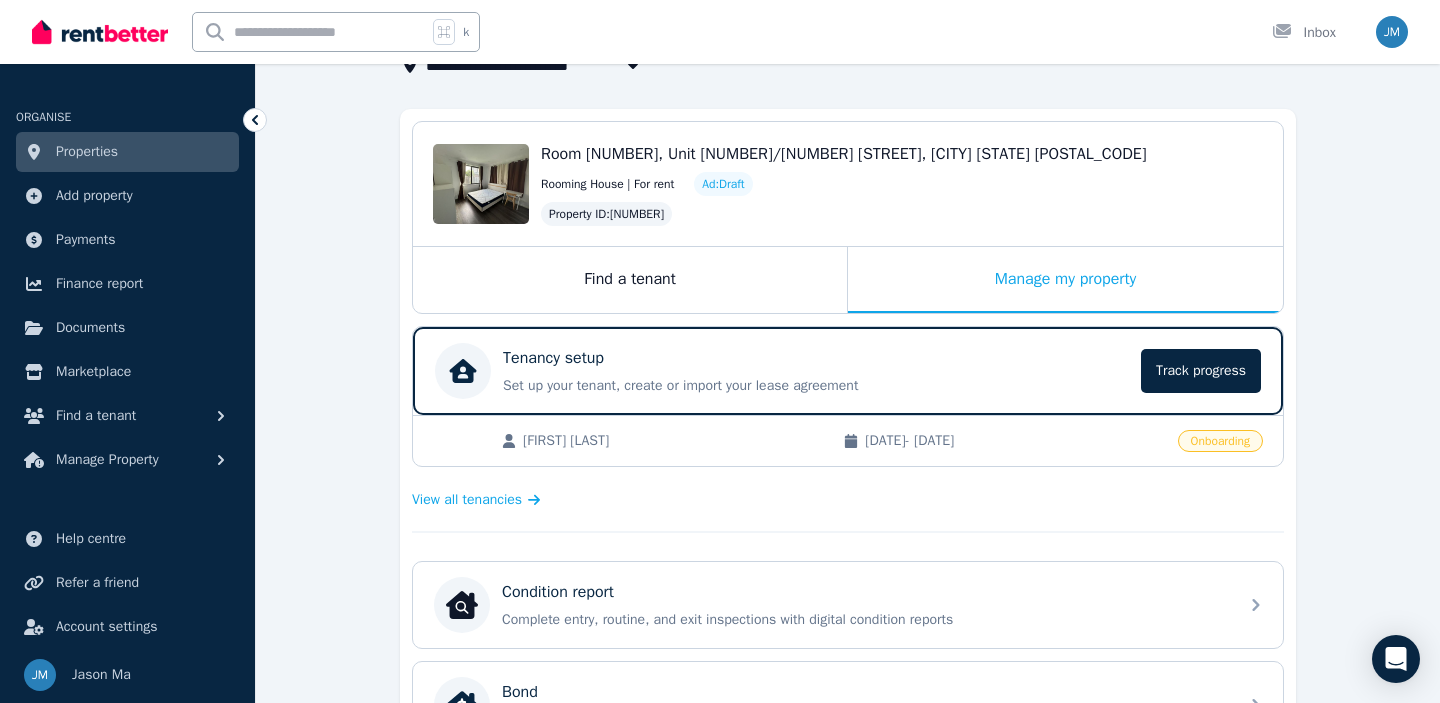 scroll, scrollTop: 152, scrollLeft: 0, axis: vertical 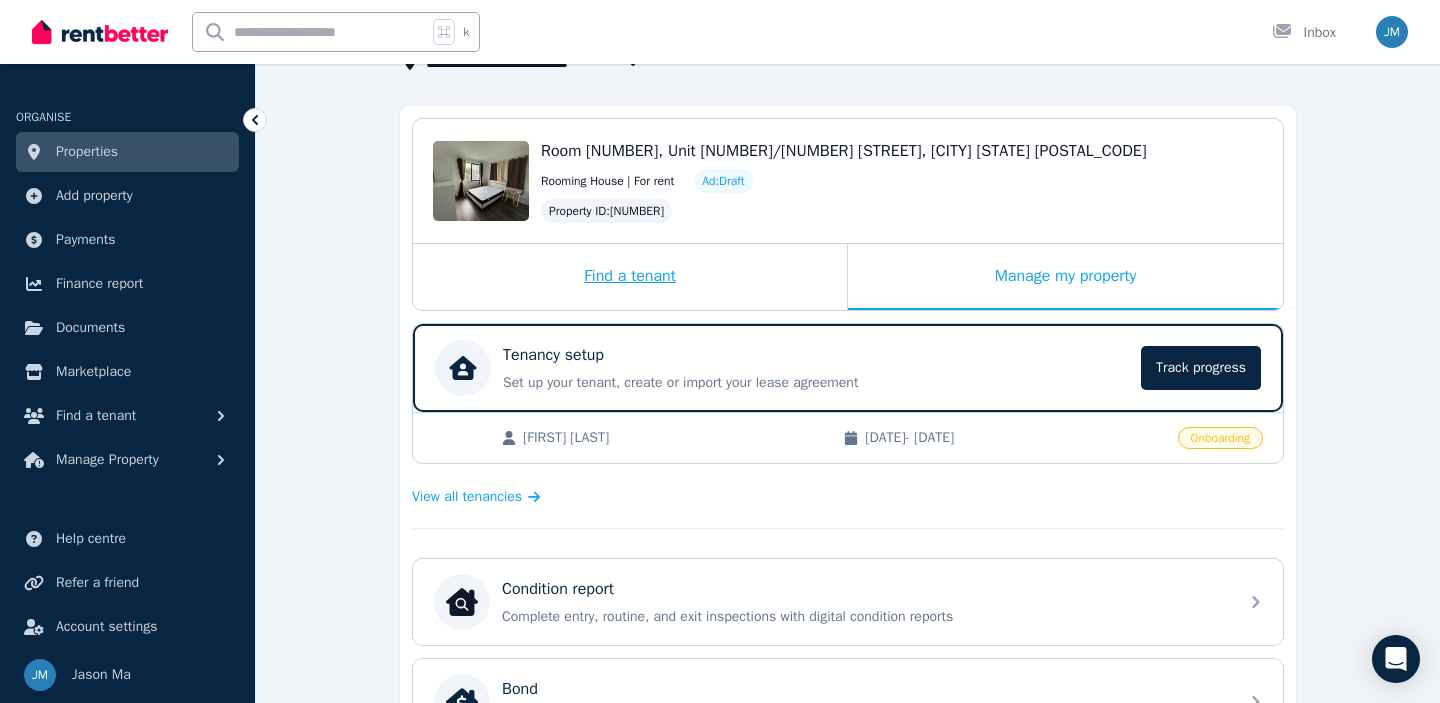click on "Find a tenant" at bounding box center [630, 277] 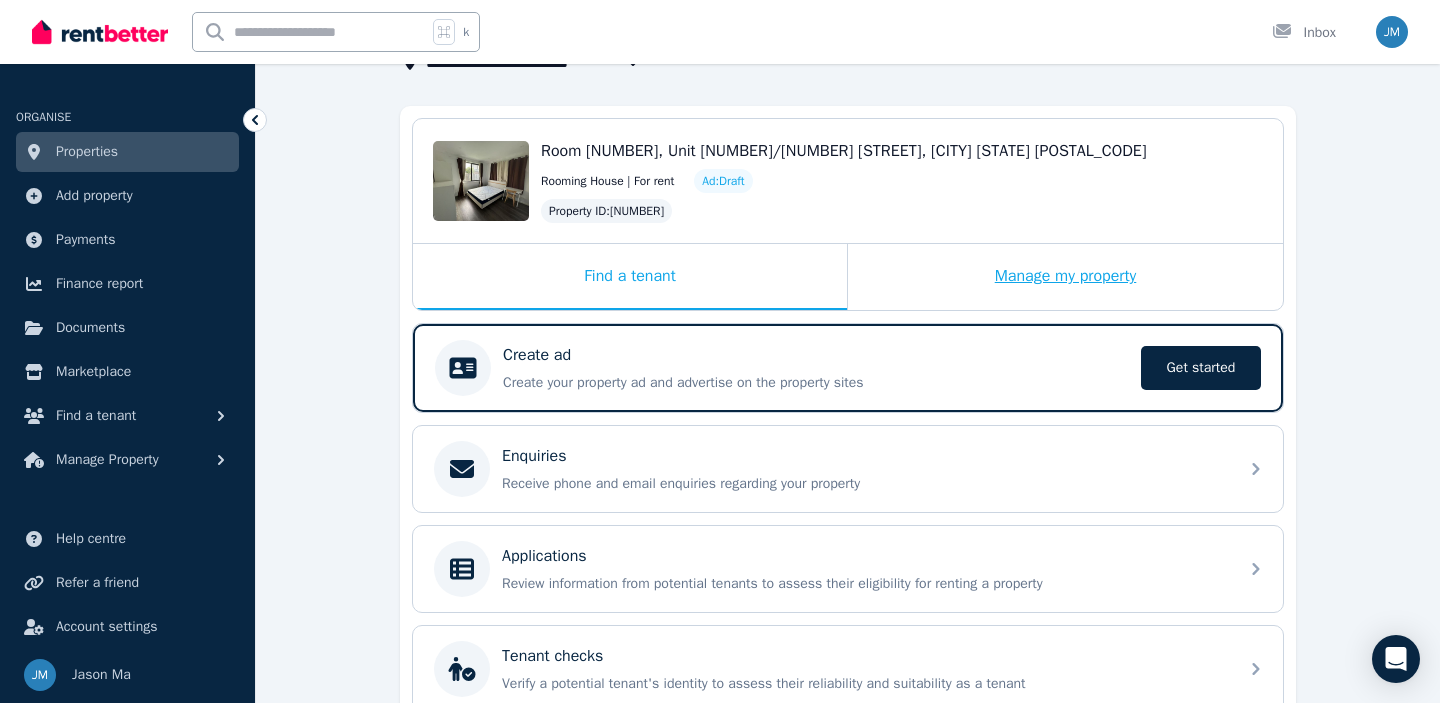 click on "Manage my property" at bounding box center (1065, 277) 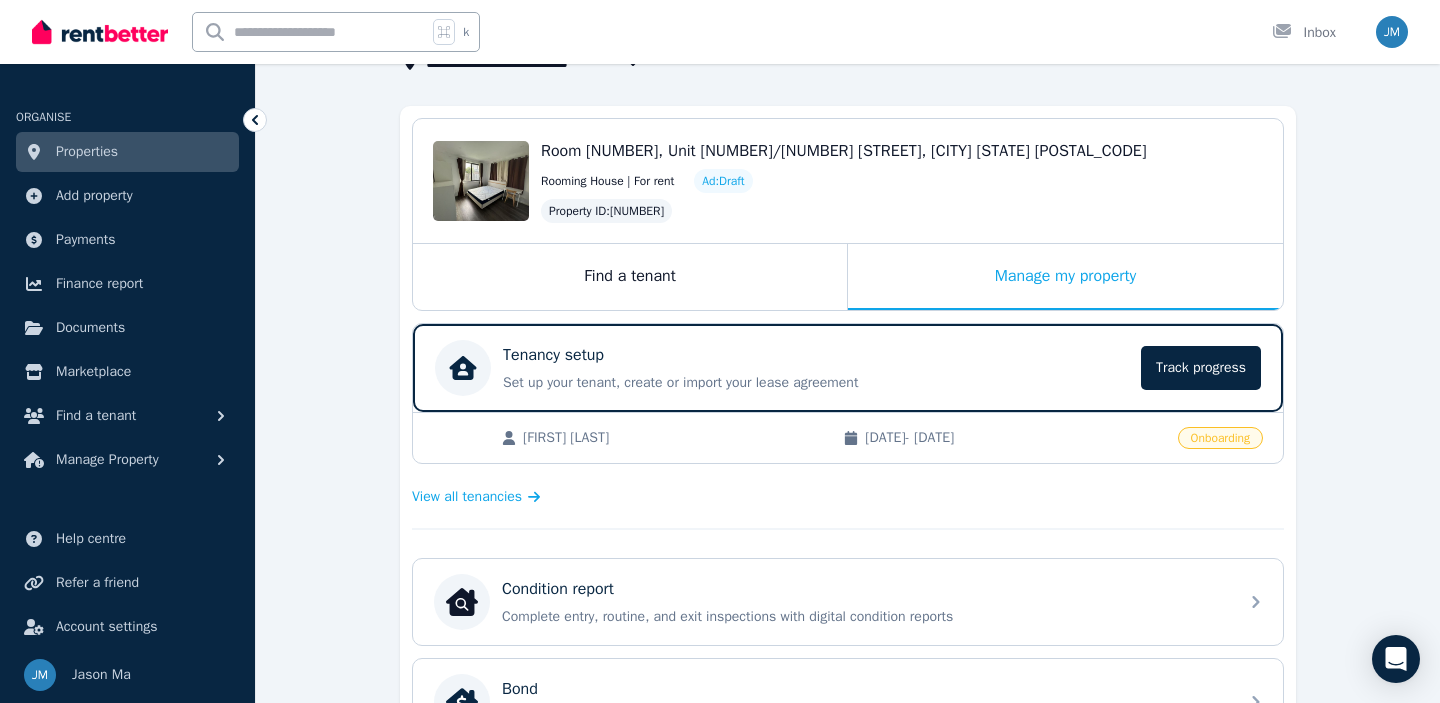 click on "Onboarding" at bounding box center [1220, 438] 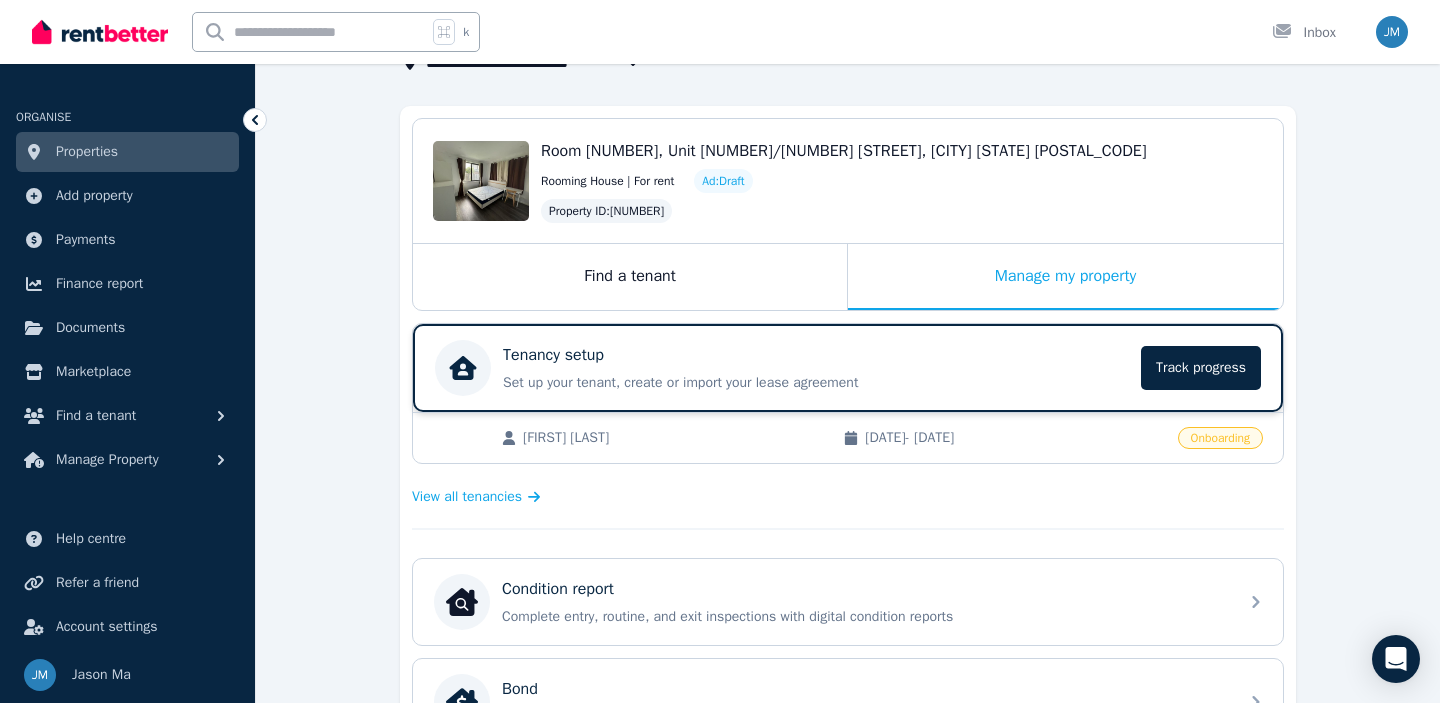 click on "Tenancy setup Set up your tenant, create or import your lease agreement Track progress Track progress" at bounding box center [848, 368] 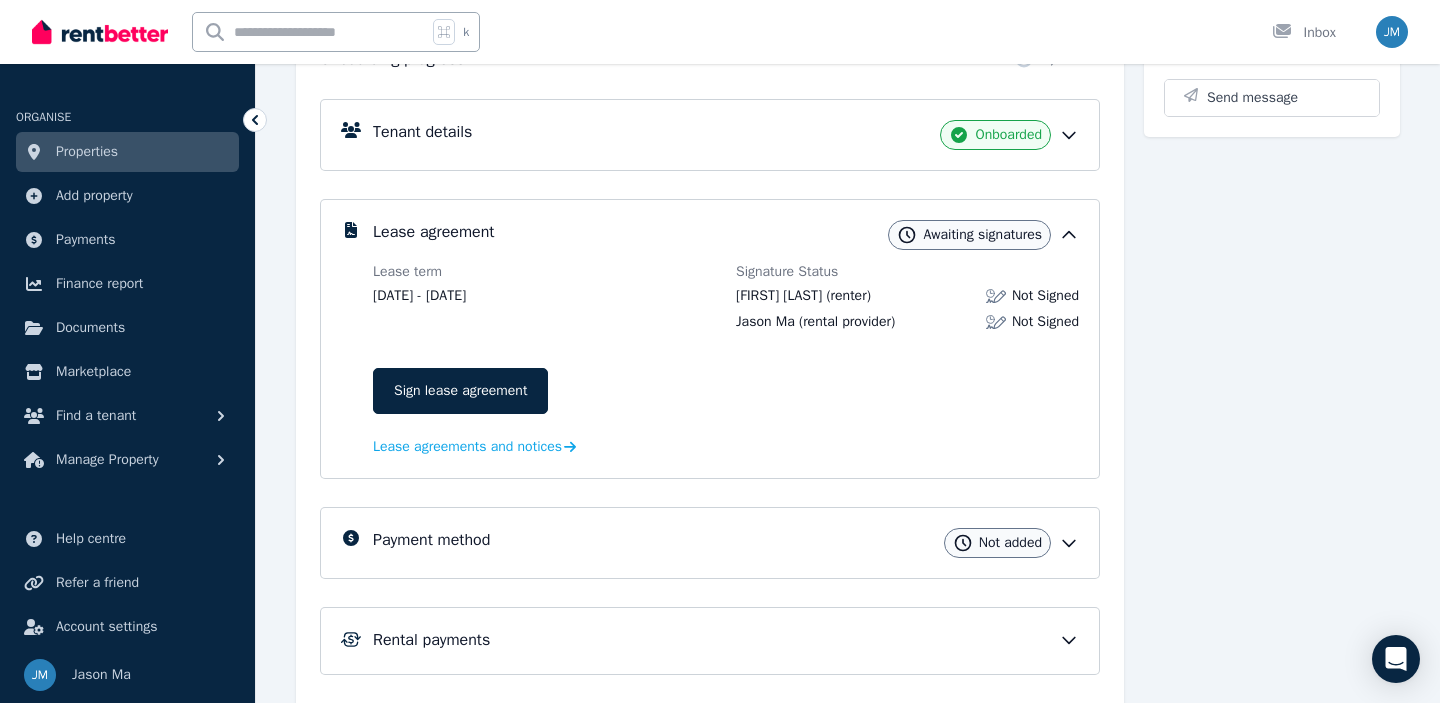 scroll, scrollTop: 273, scrollLeft: 0, axis: vertical 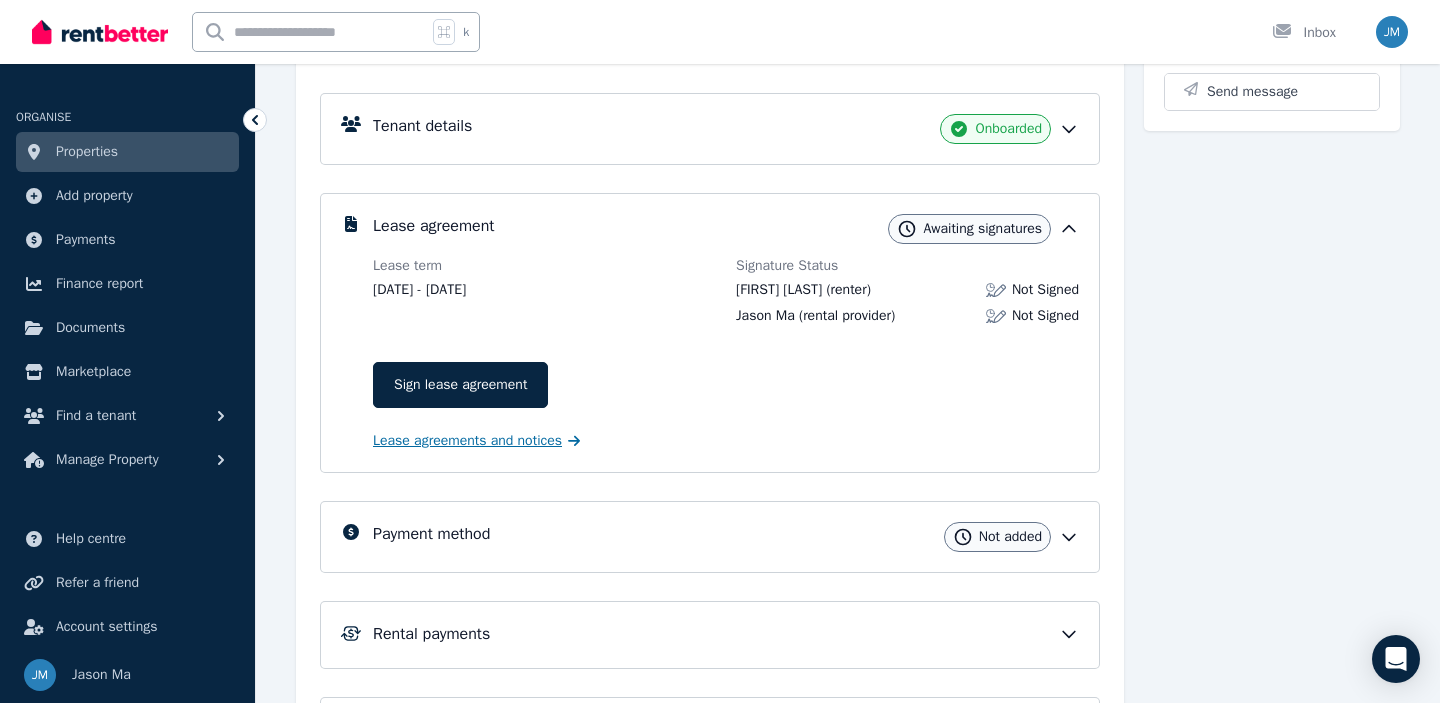 click 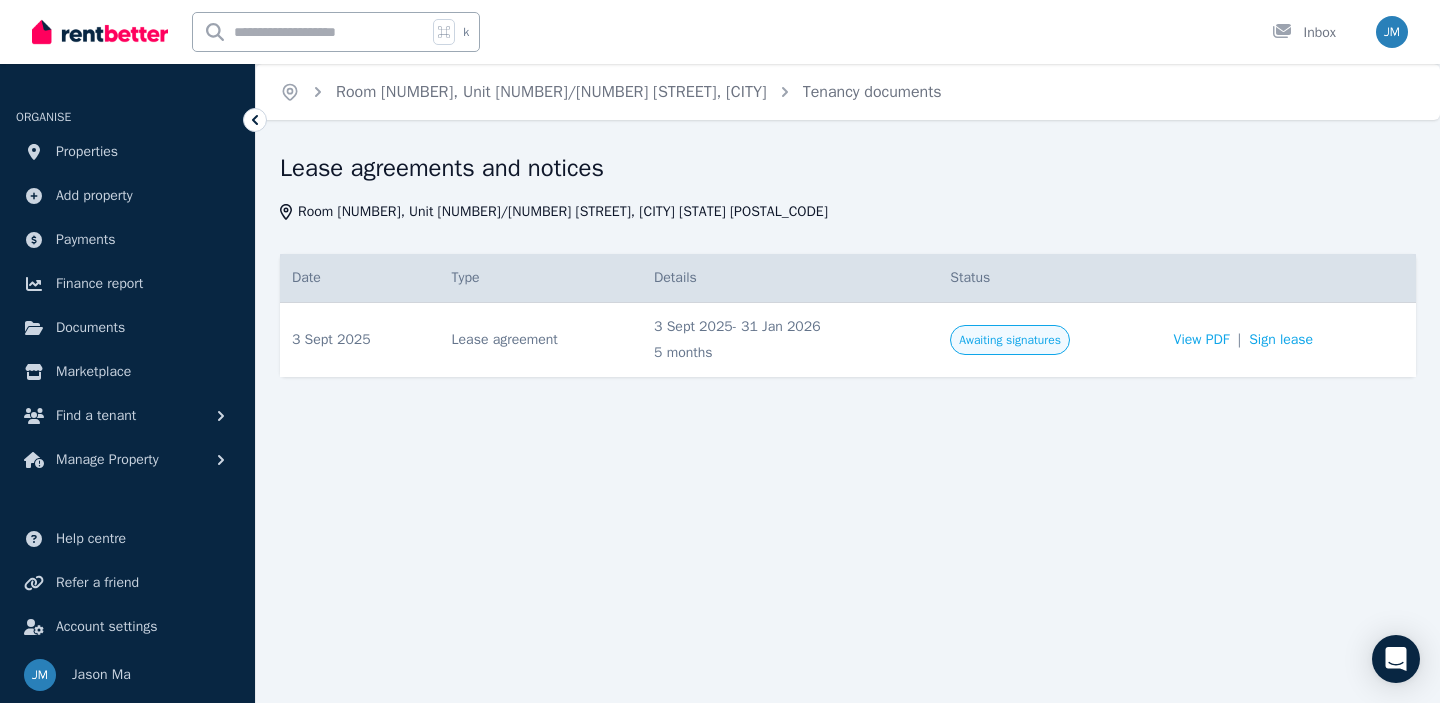 click on "Awaiting signatures" at bounding box center [1010, 340] 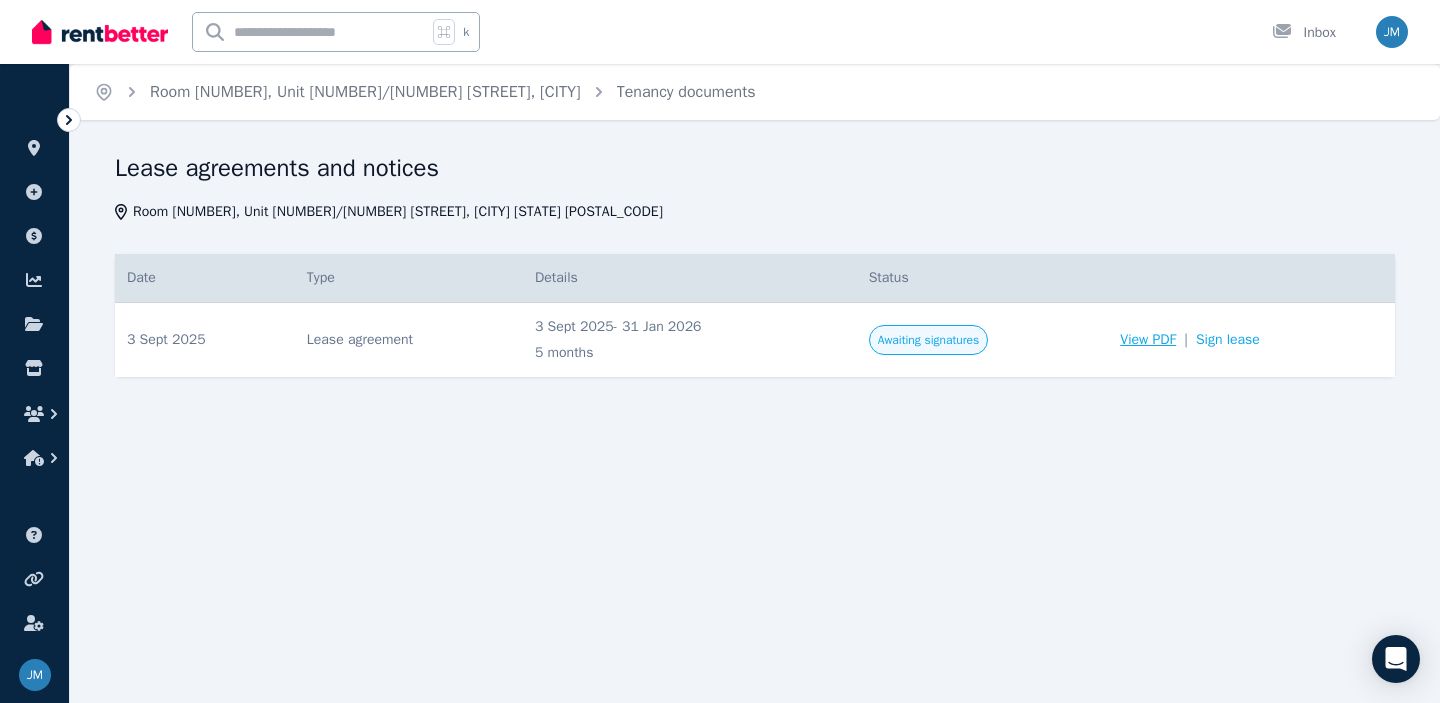 click on "View PDF" at bounding box center (1148, 340) 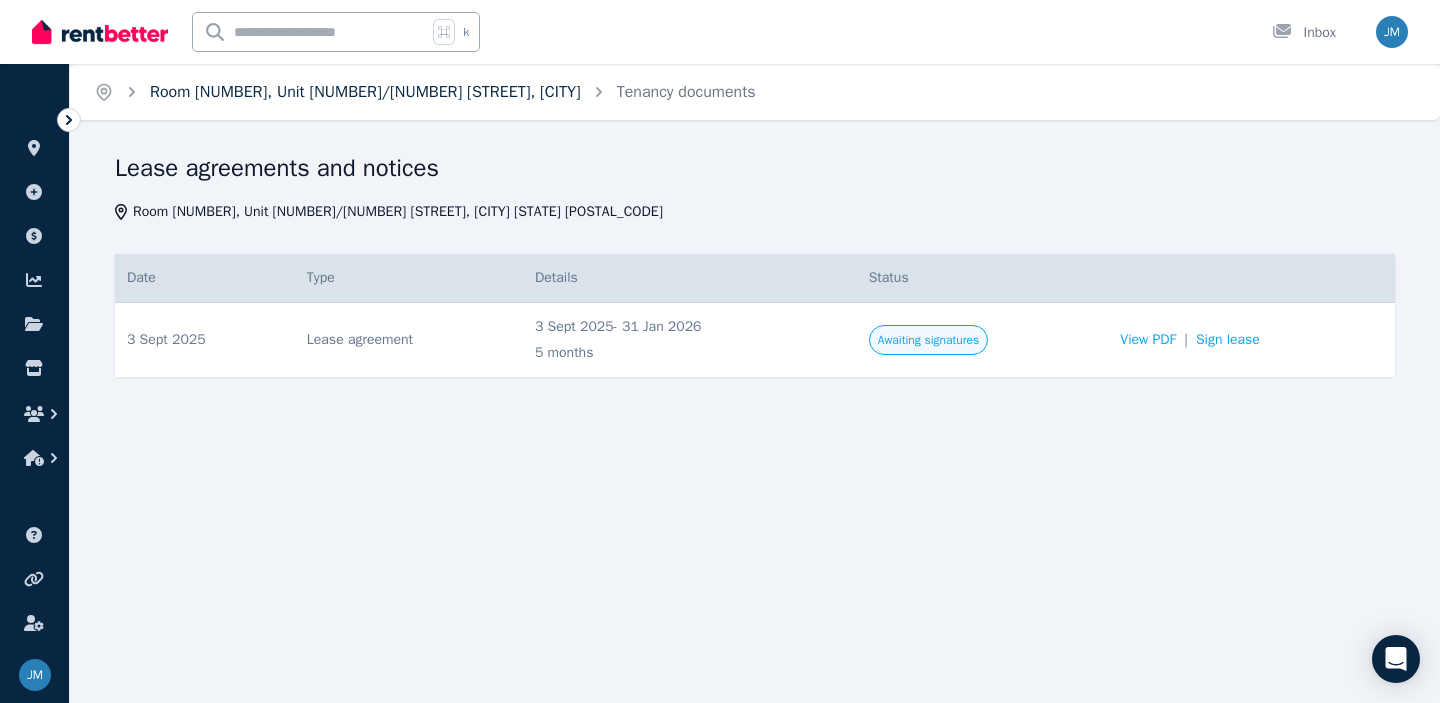 click on "Room [NUMBER], Unit [NUMBER]/[NUMBER] [STREET], [CITY]" at bounding box center [365, 92] 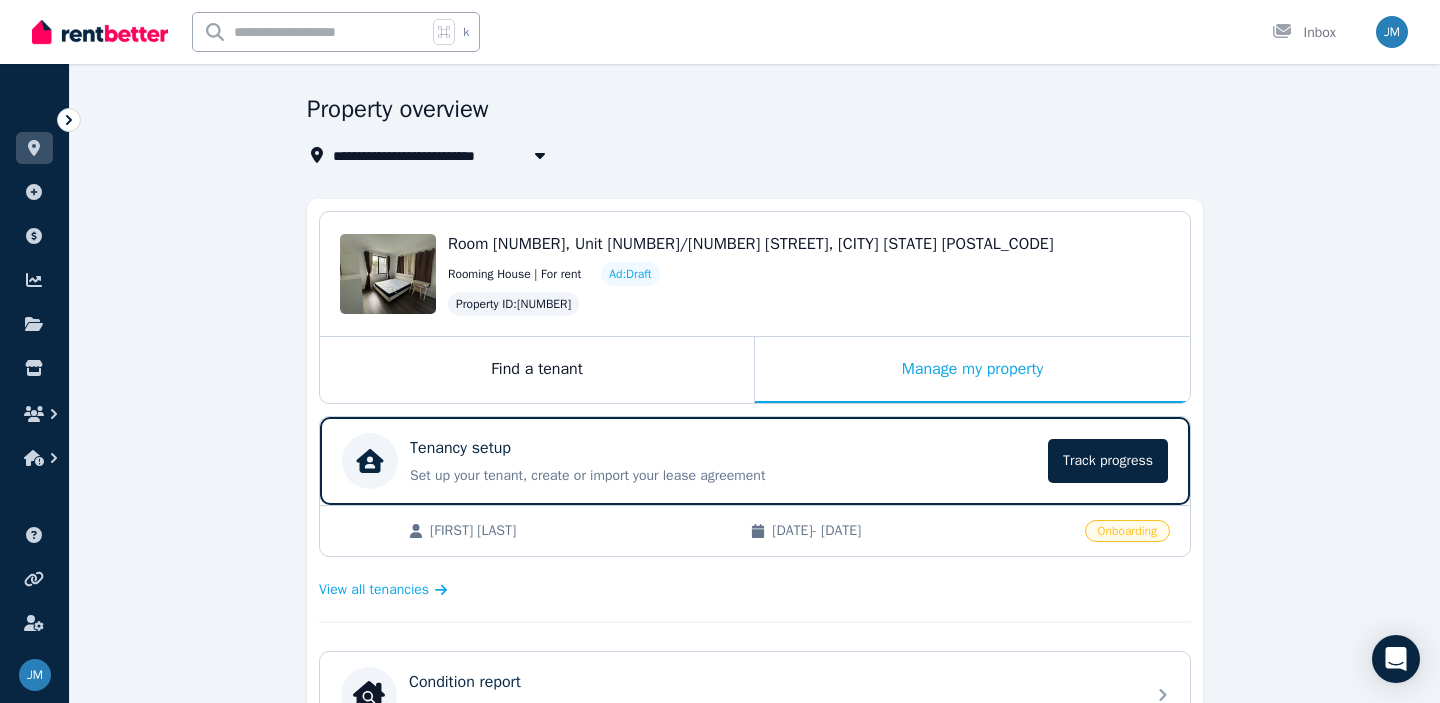 scroll, scrollTop: 0, scrollLeft: 0, axis: both 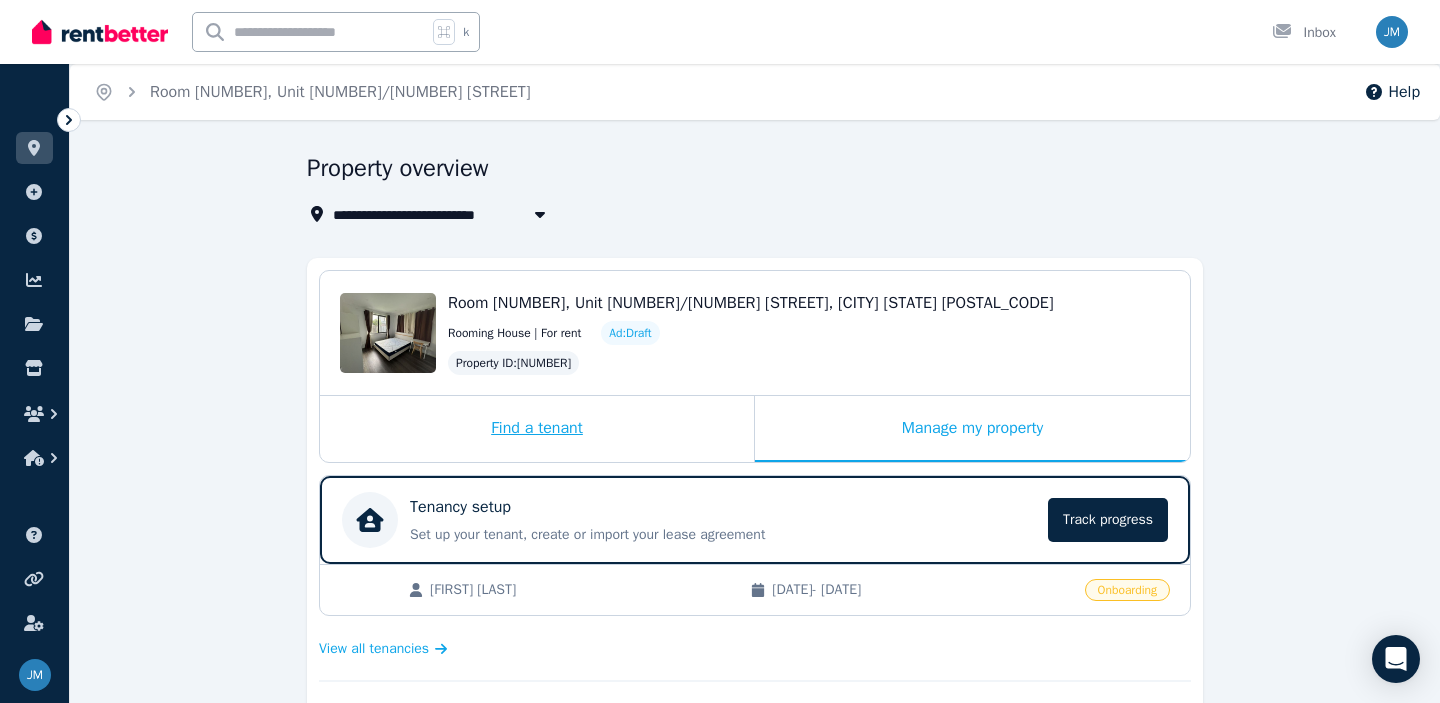 click on "Find a tenant" at bounding box center [537, 429] 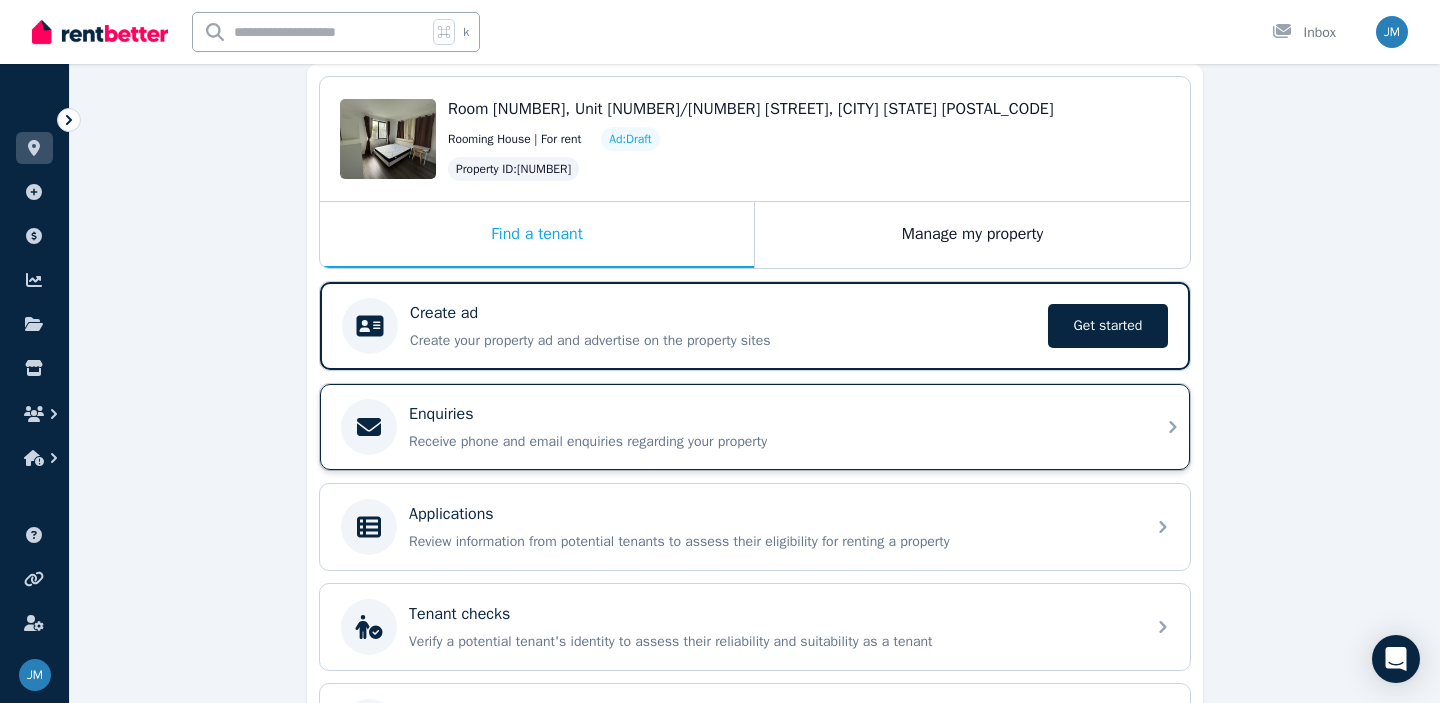 scroll, scrollTop: 200, scrollLeft: 0, axis: vertical 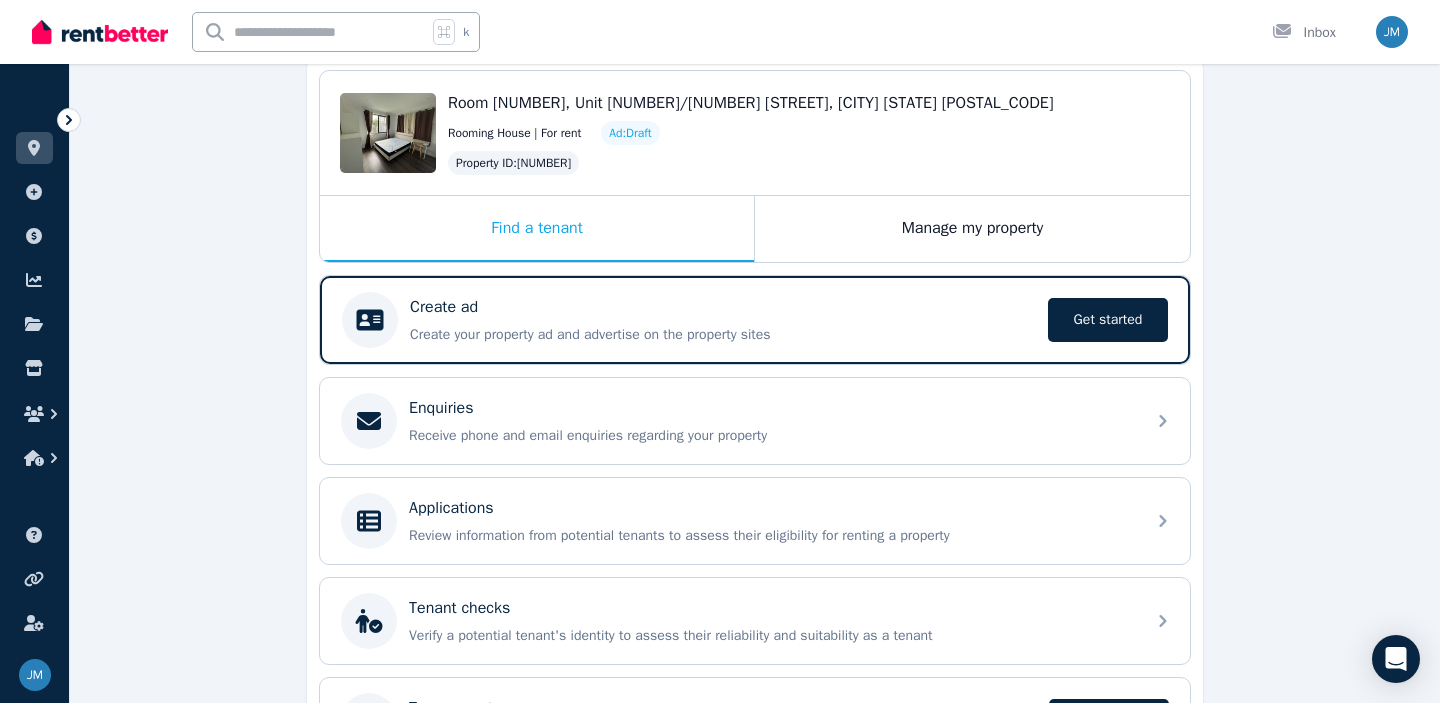 click 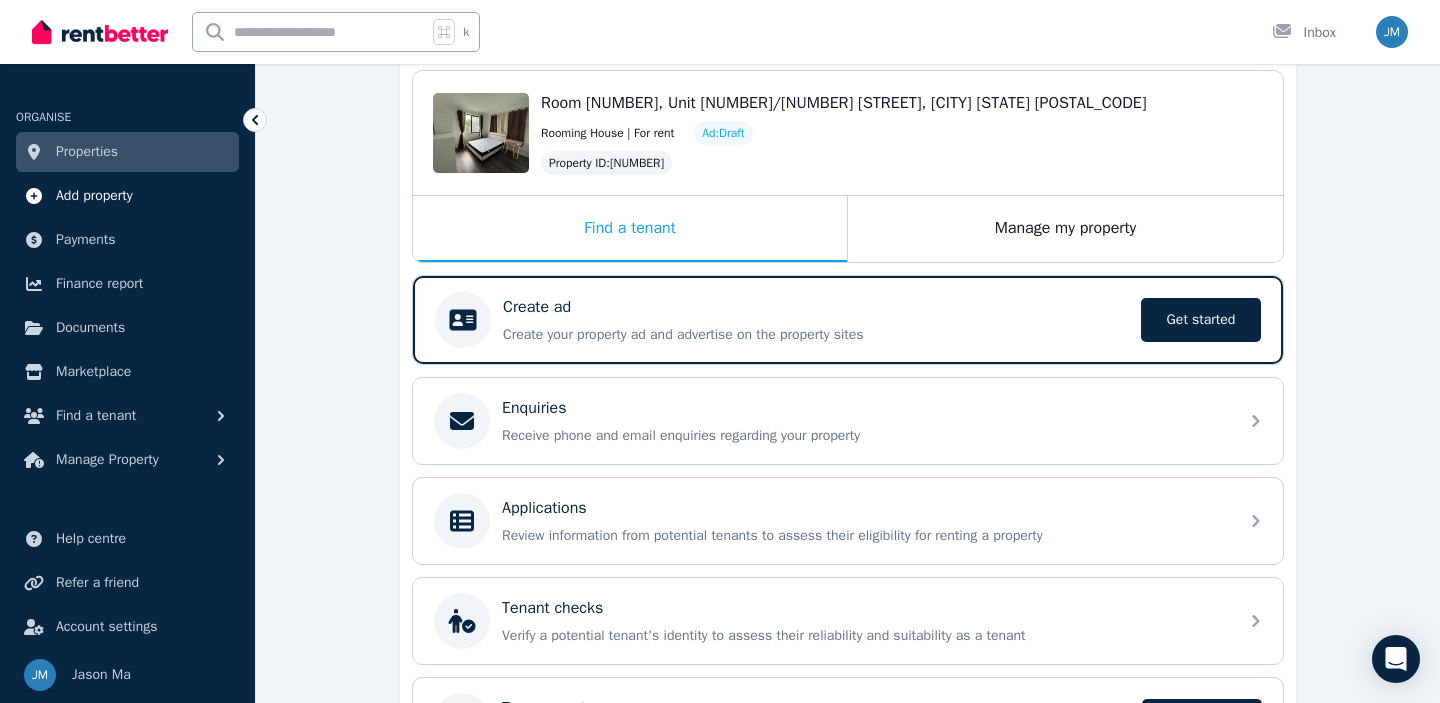 click on "Add property" at bounding box center [94, 196] 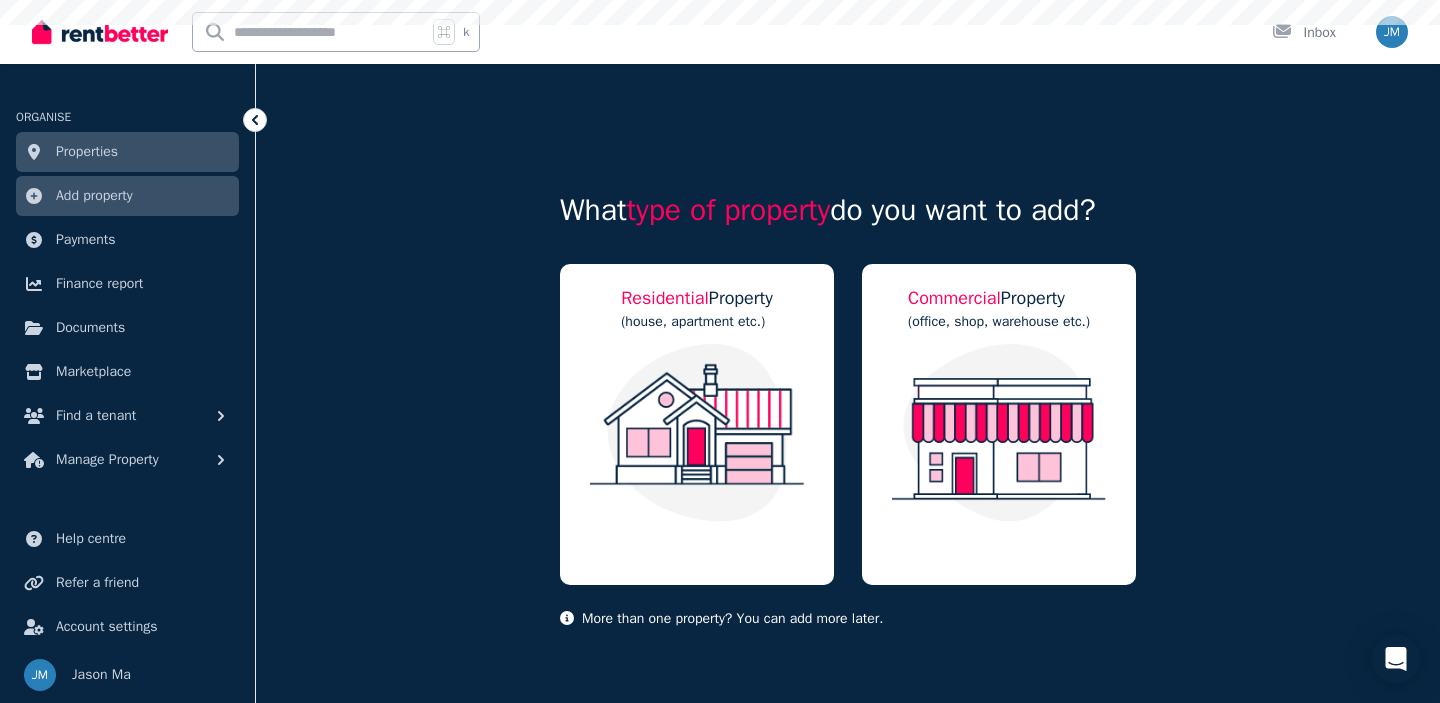 scroll, scrollTop: 0, scrollLeft: 0, axis: both 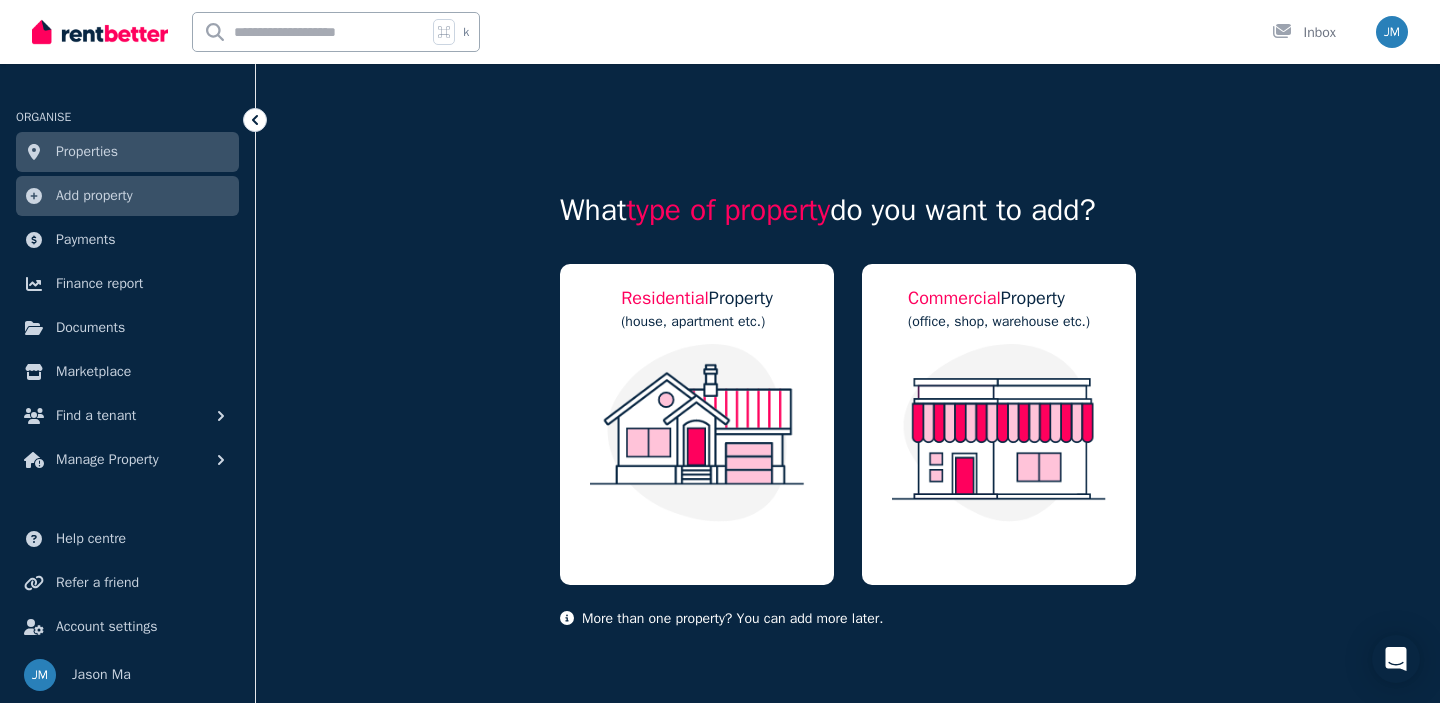 click on "Properties" at bounding box center (127, 152) 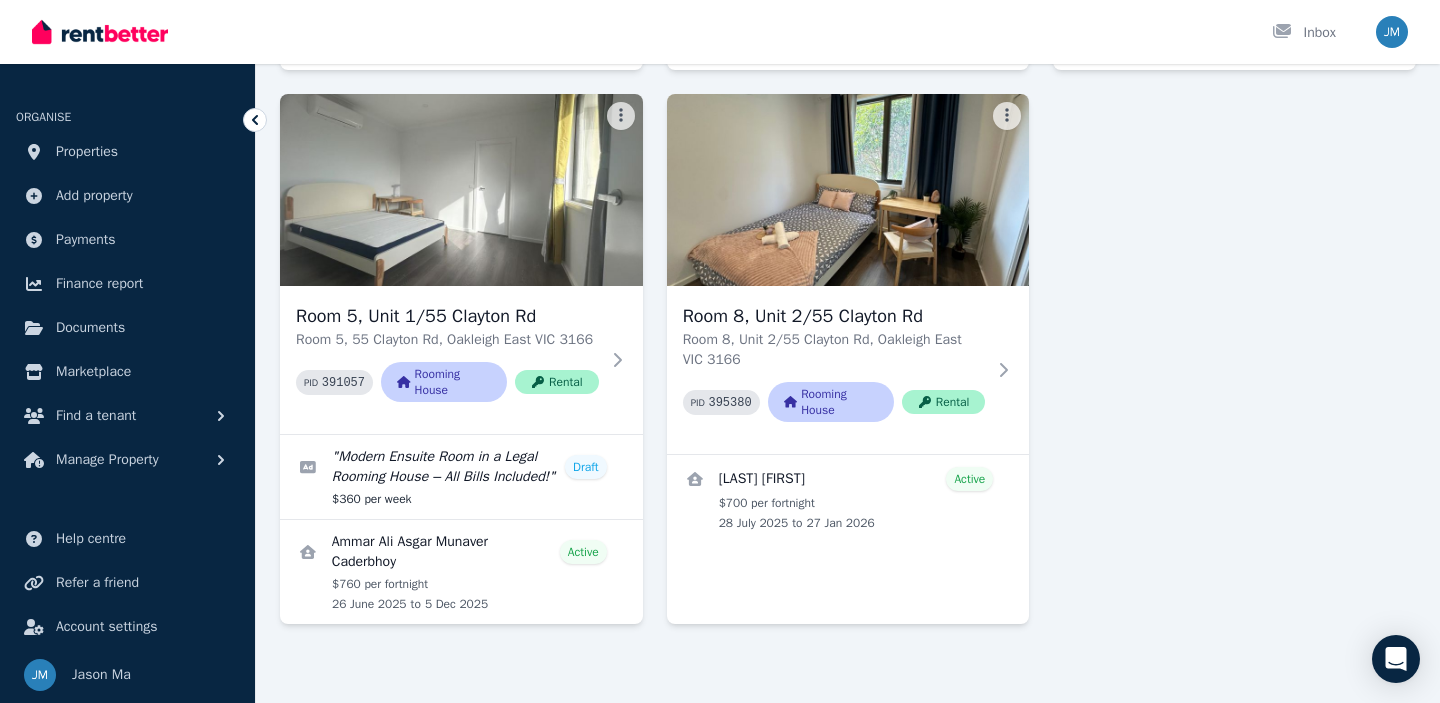 scroll, scrollTop: 676, scrollLeft: 0, axis: vertical 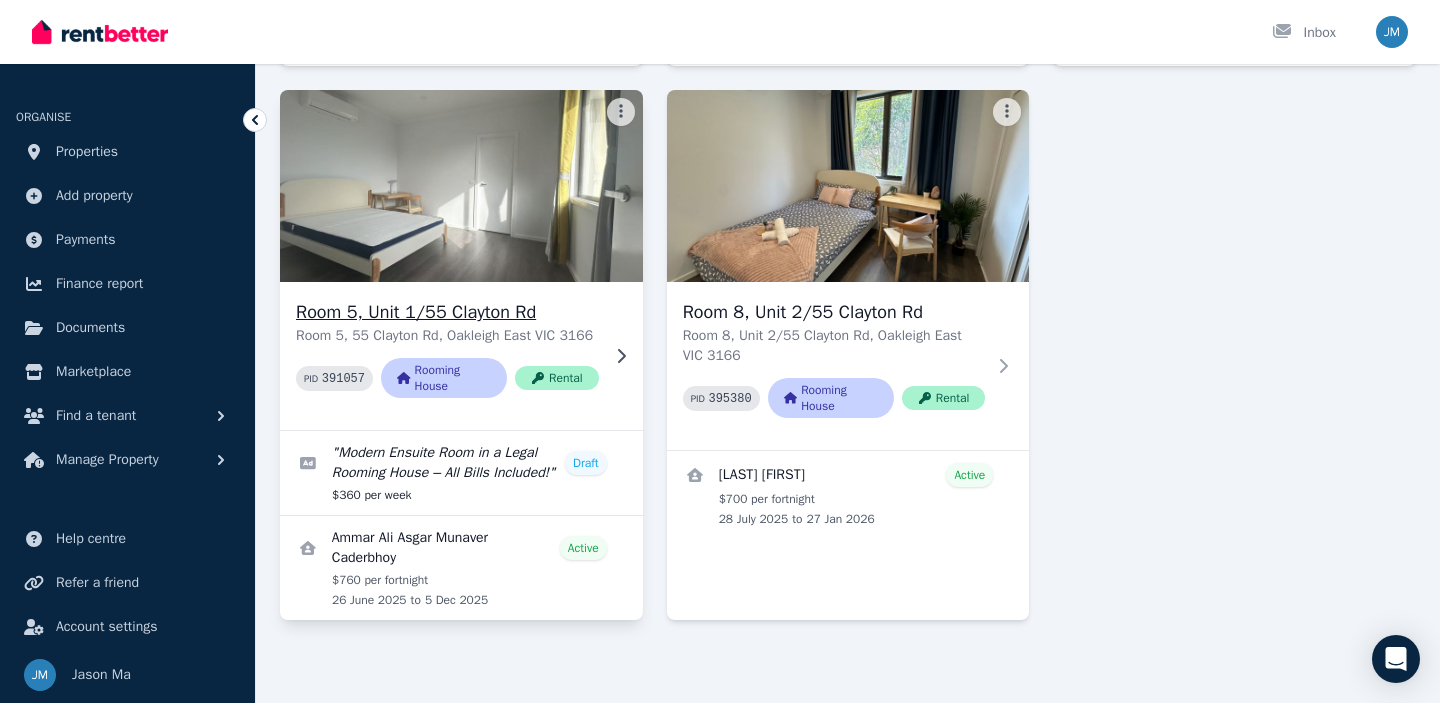click on "Room 5, Unit 1/55 Clayton Rd" at bounding box center (447, 312) 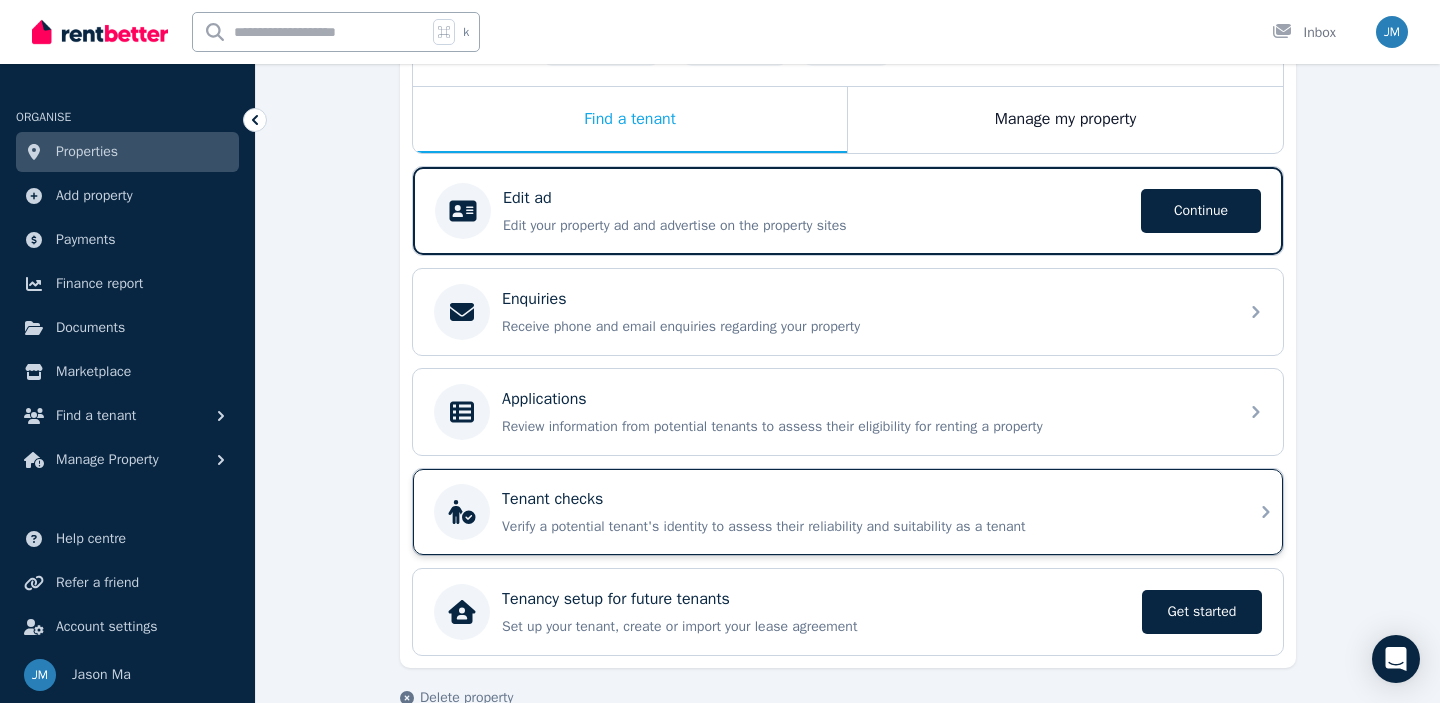 scroll, scrollTop: 324, scrollLeft: 0, axis: vertical 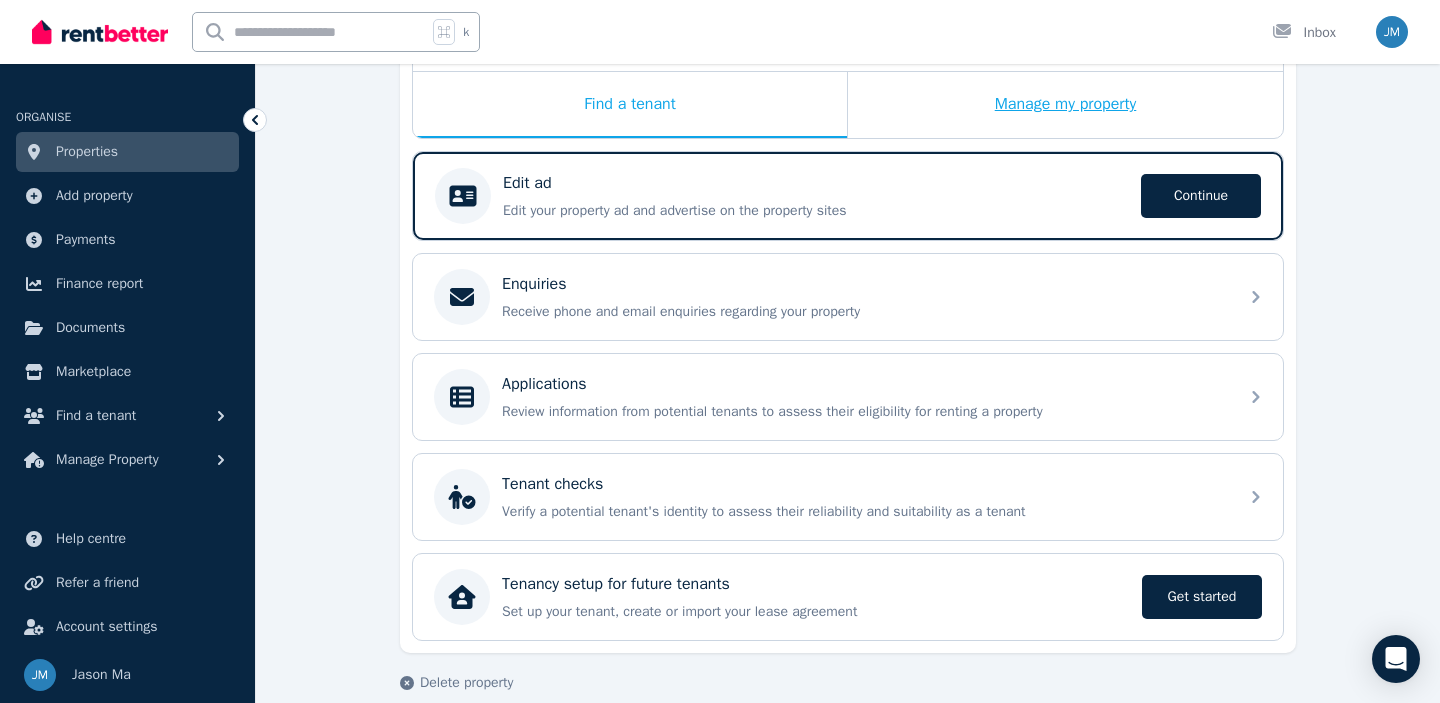 click on "Manage my property" at bounding box center (1065, 105) 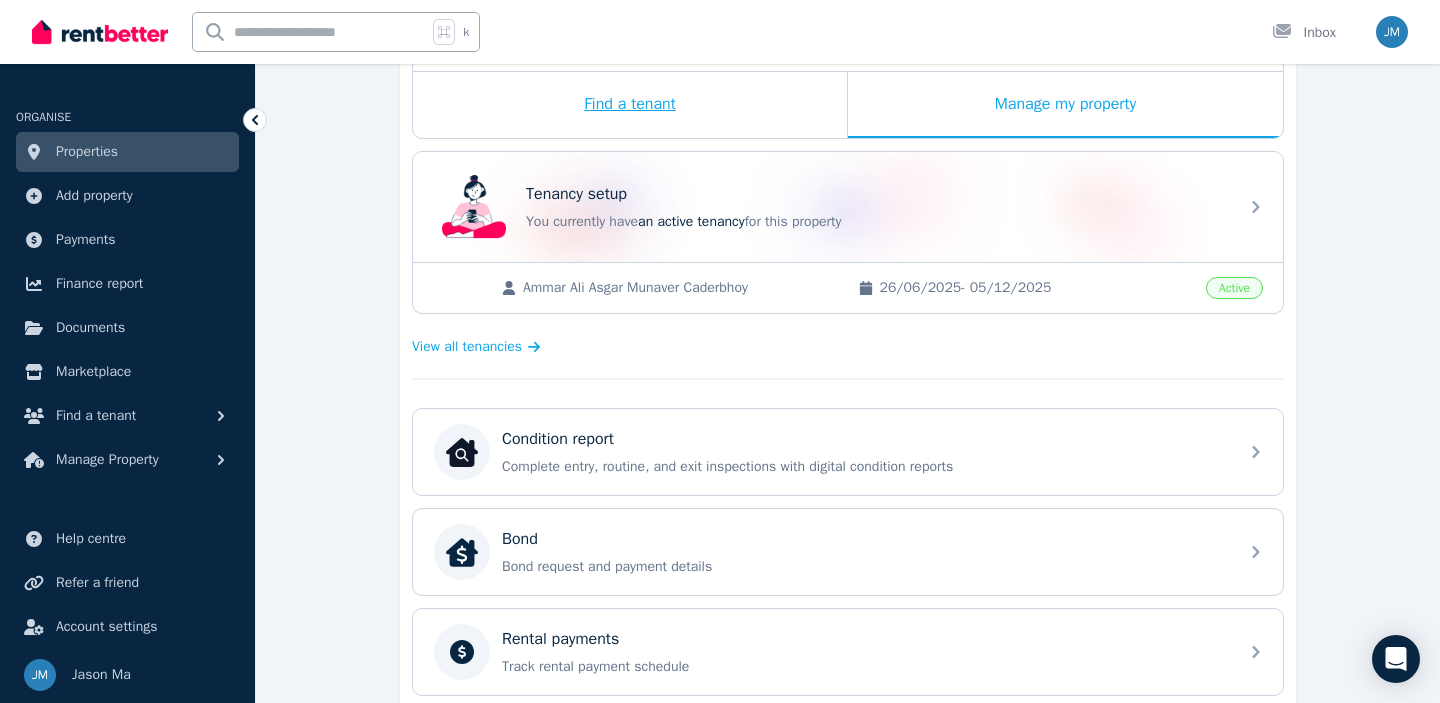 click on "Find a tenant" at bounding box center (630, 105) 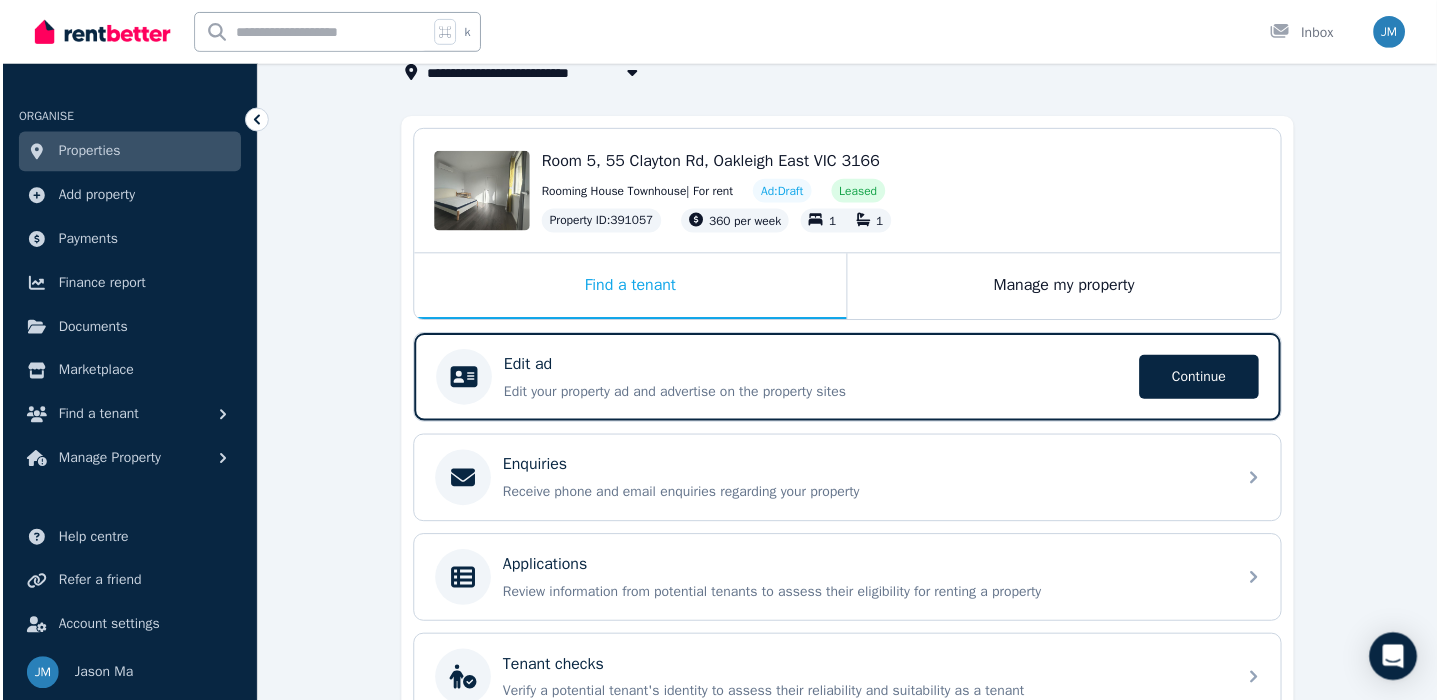 scroll, scrollTop: 0, scrollLeft: 0, axis: both 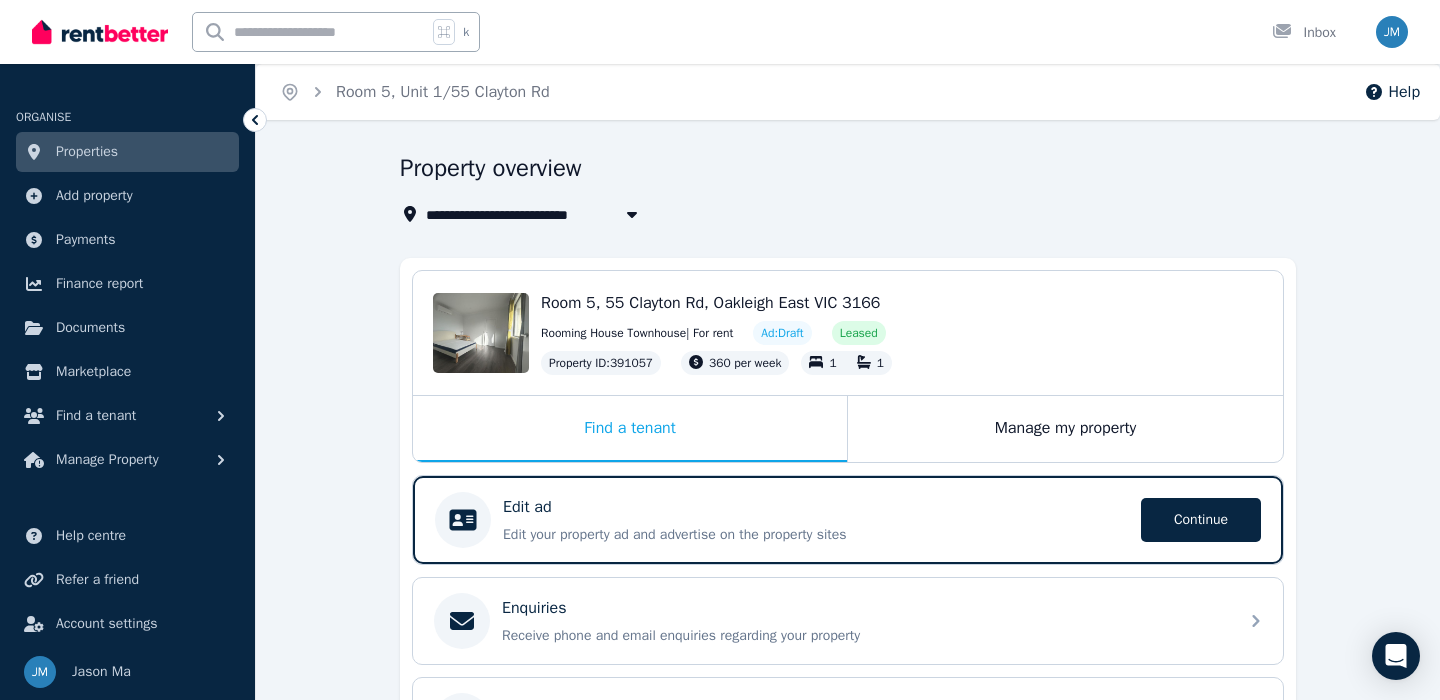 click on "Properties" at bounding box center (127, 152) 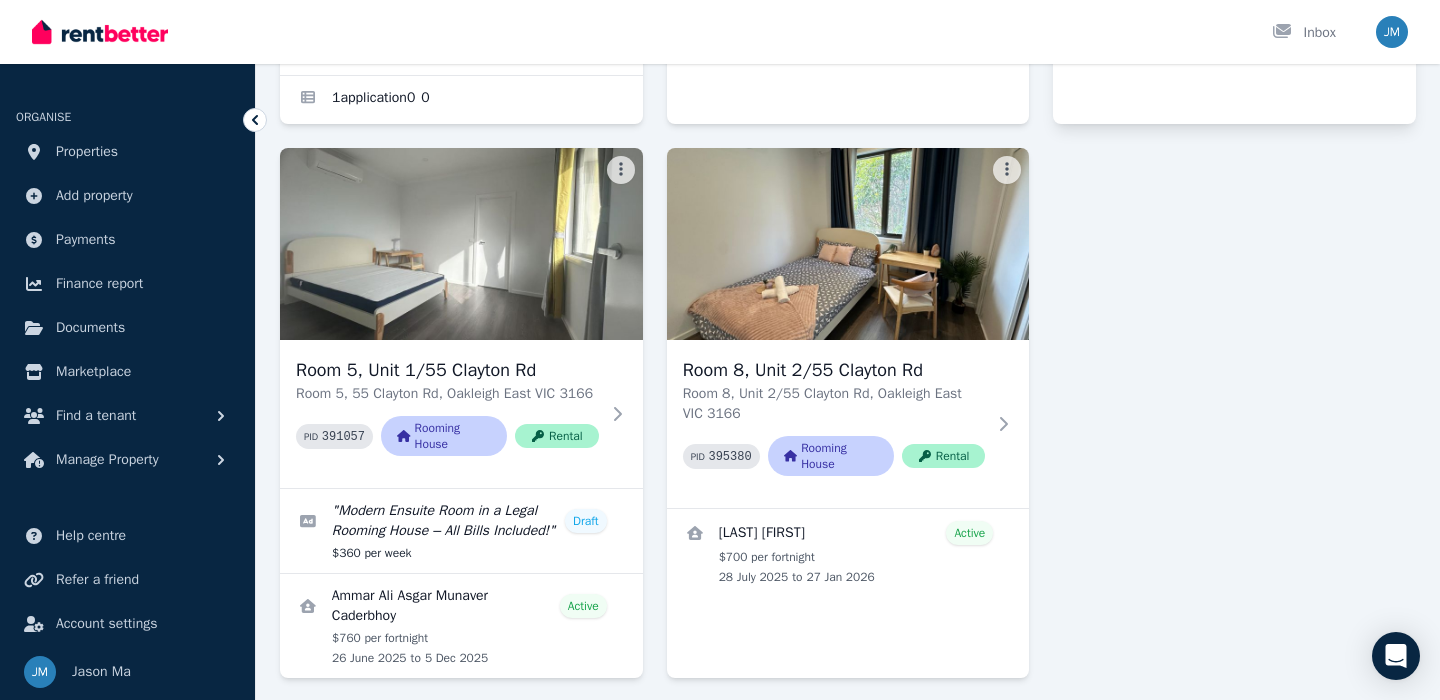 scroll, scrollTop: 0, scrollLeft: 0, axis: both 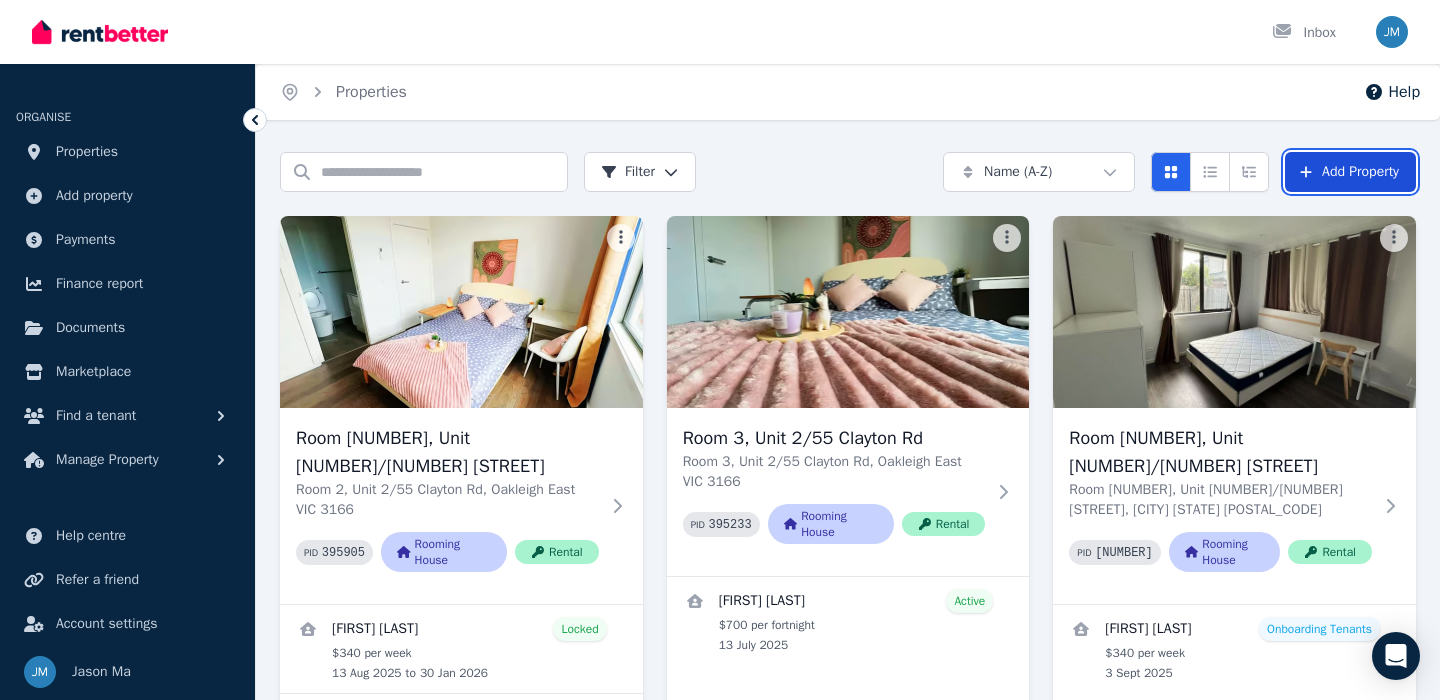 click on "Add Property" at bounding box center (1350, 172) 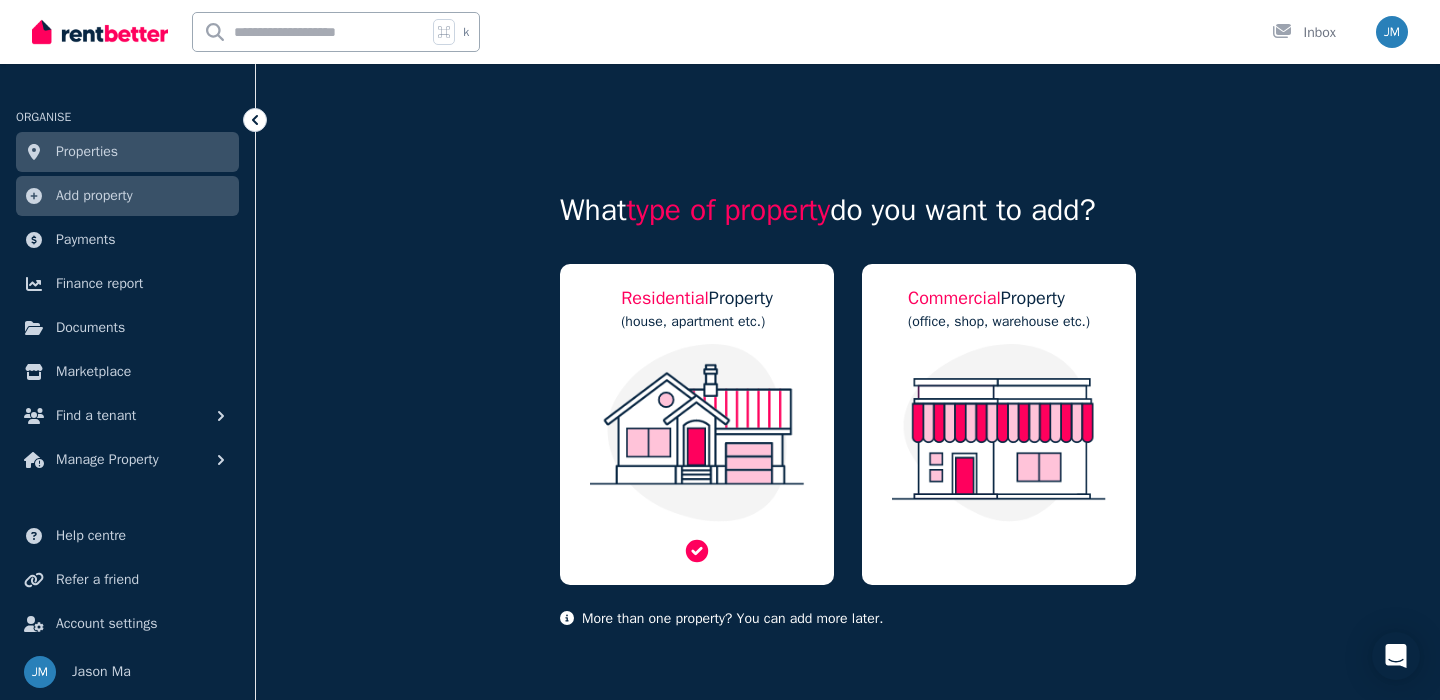 click at bounding box center [697, 433] 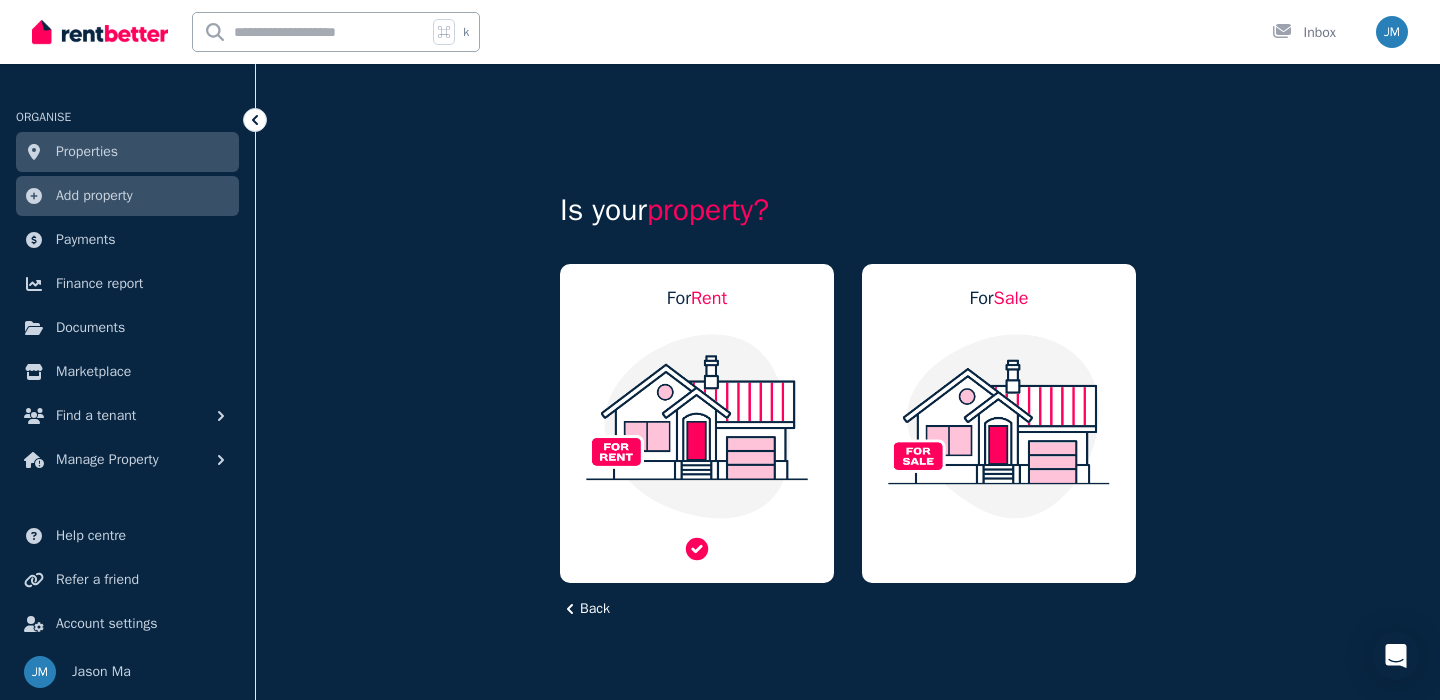 click at bounding box center [697, 426] 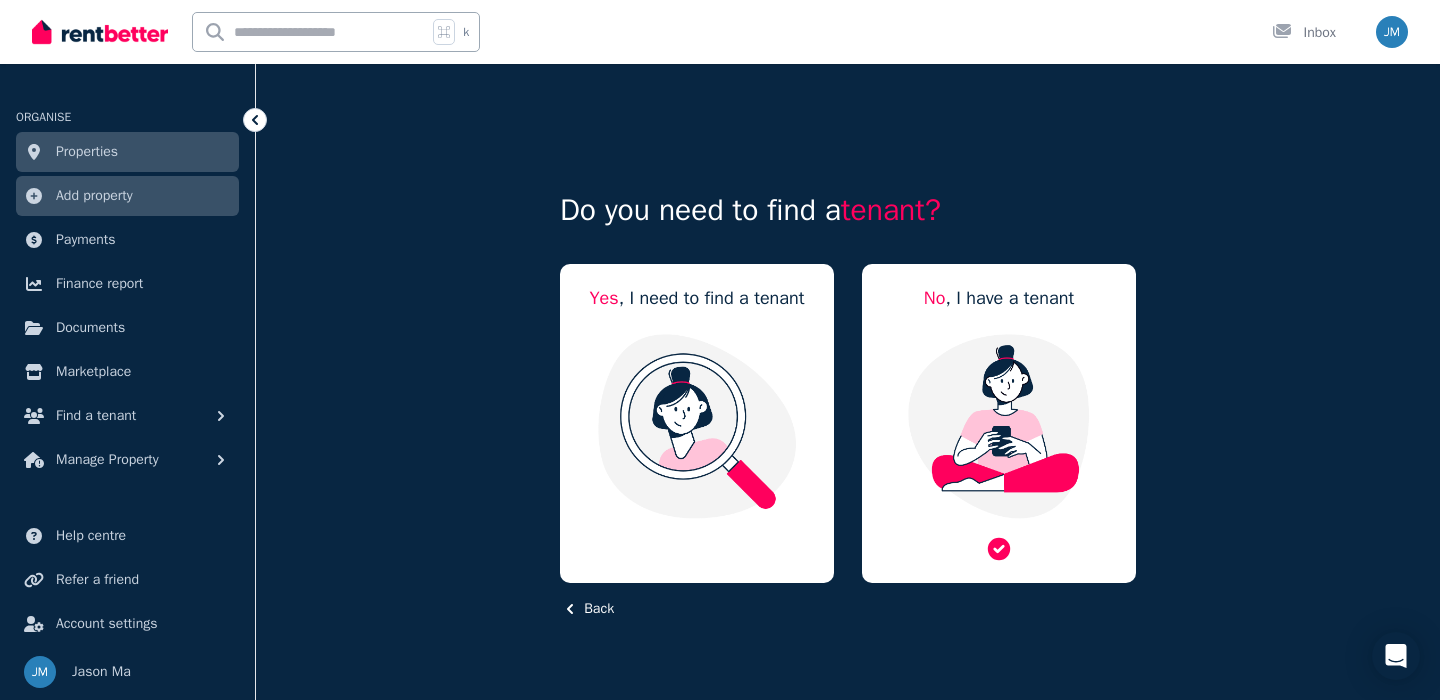 click at bounding box center [999, 426] 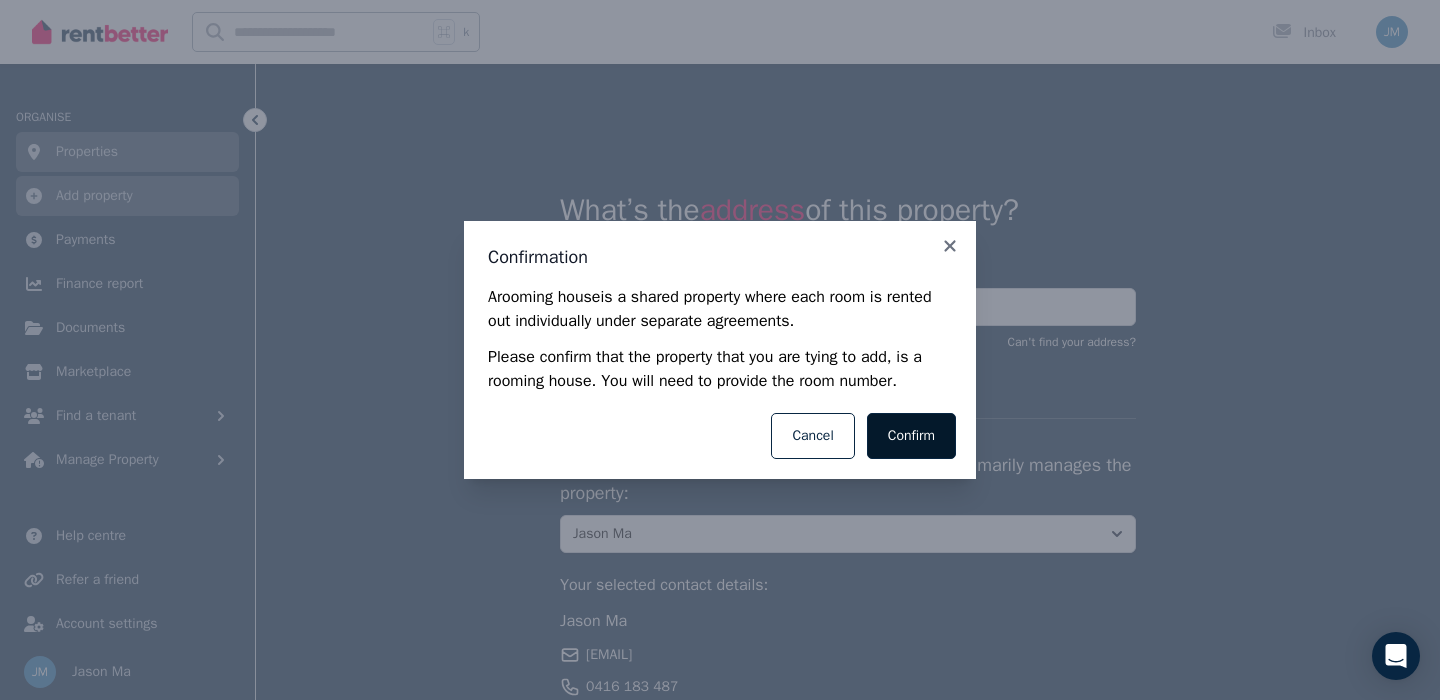 click on "Confirm" at bounding box center (911, 436) 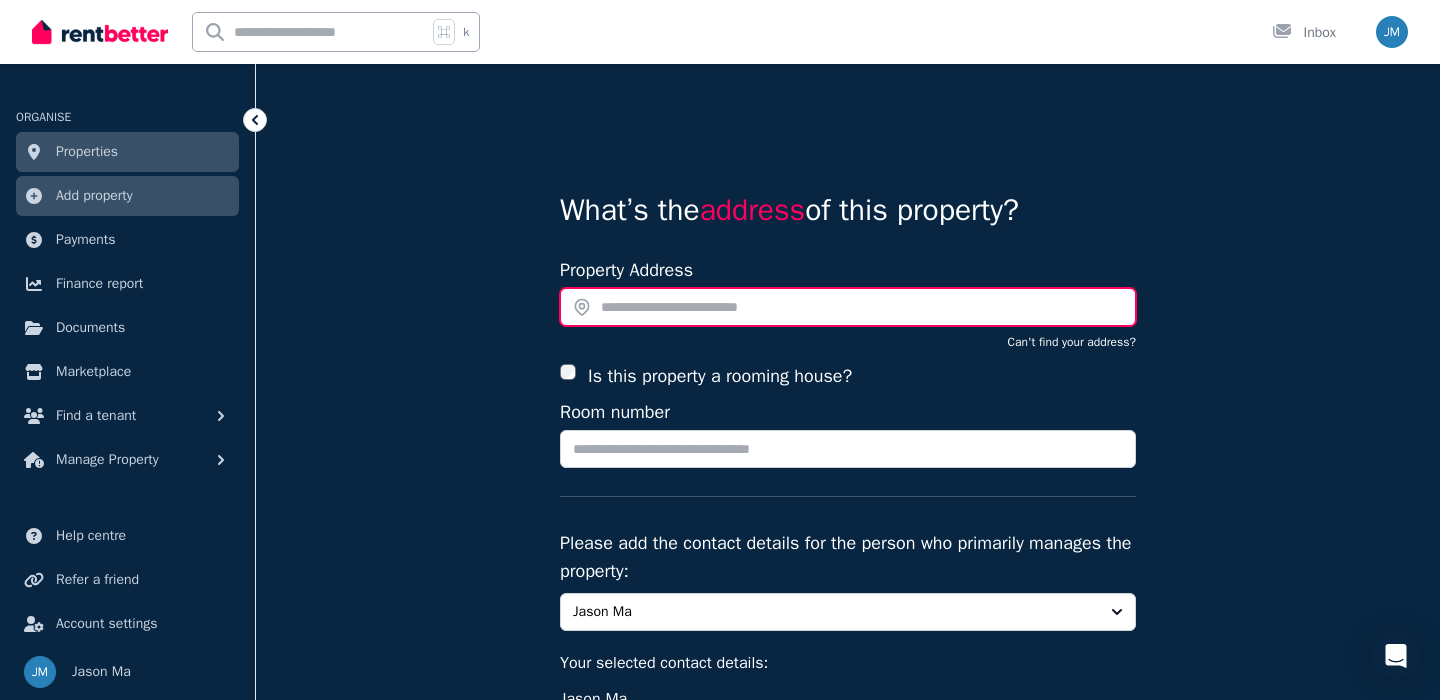 click at bounding box center (848, 307) 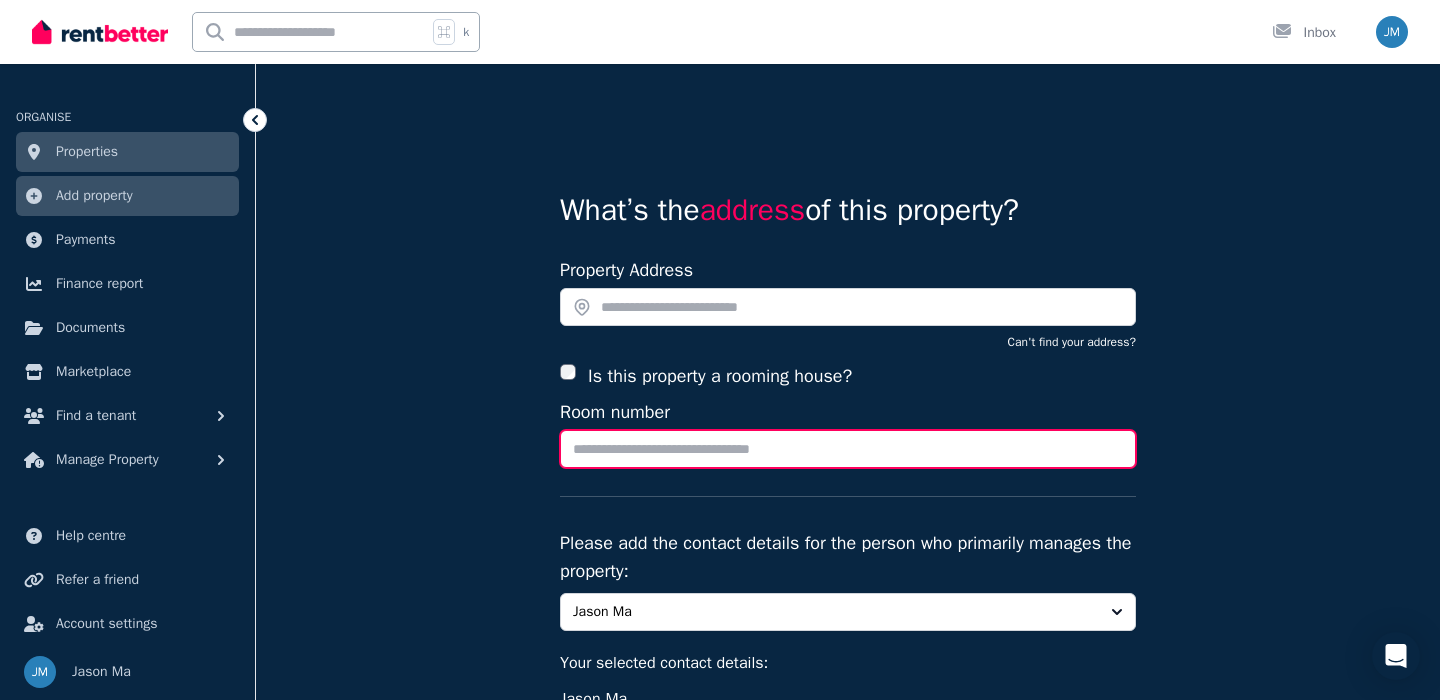 click on "Room number" at bounding box center [848, 449] 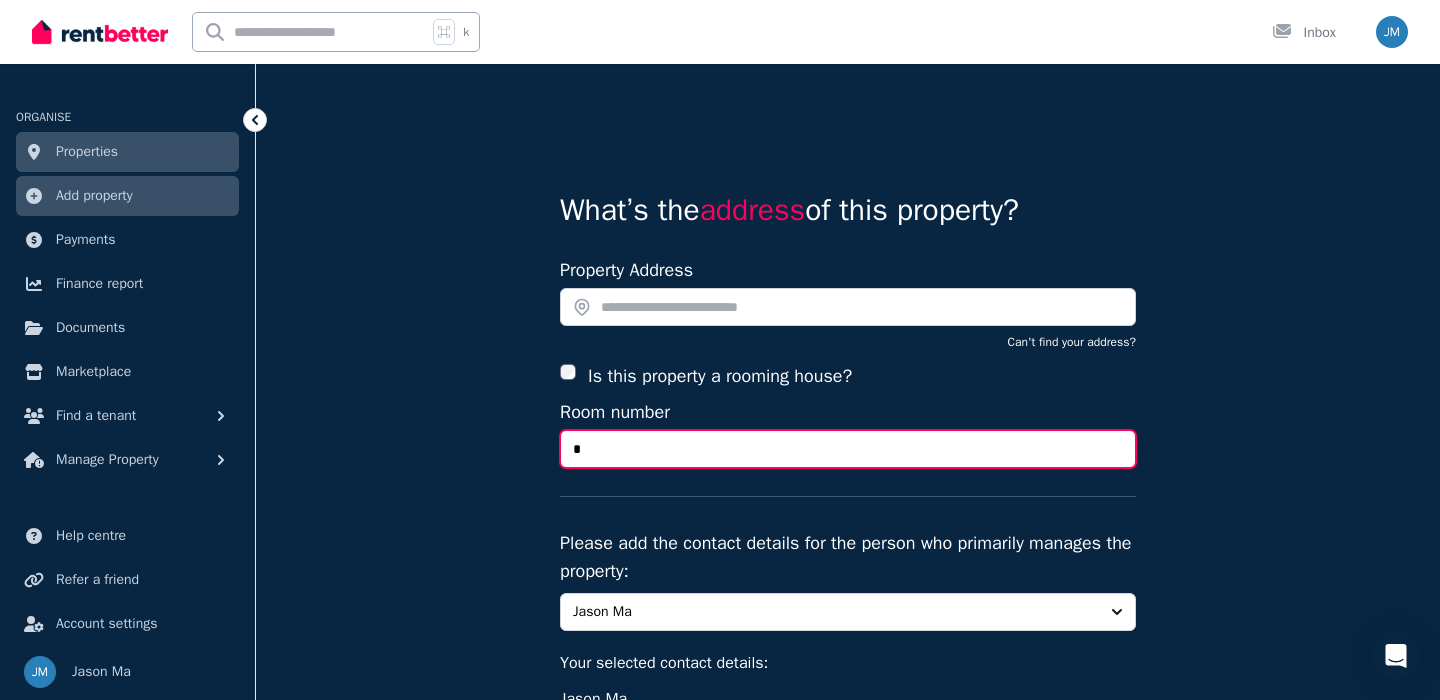 type on "*" 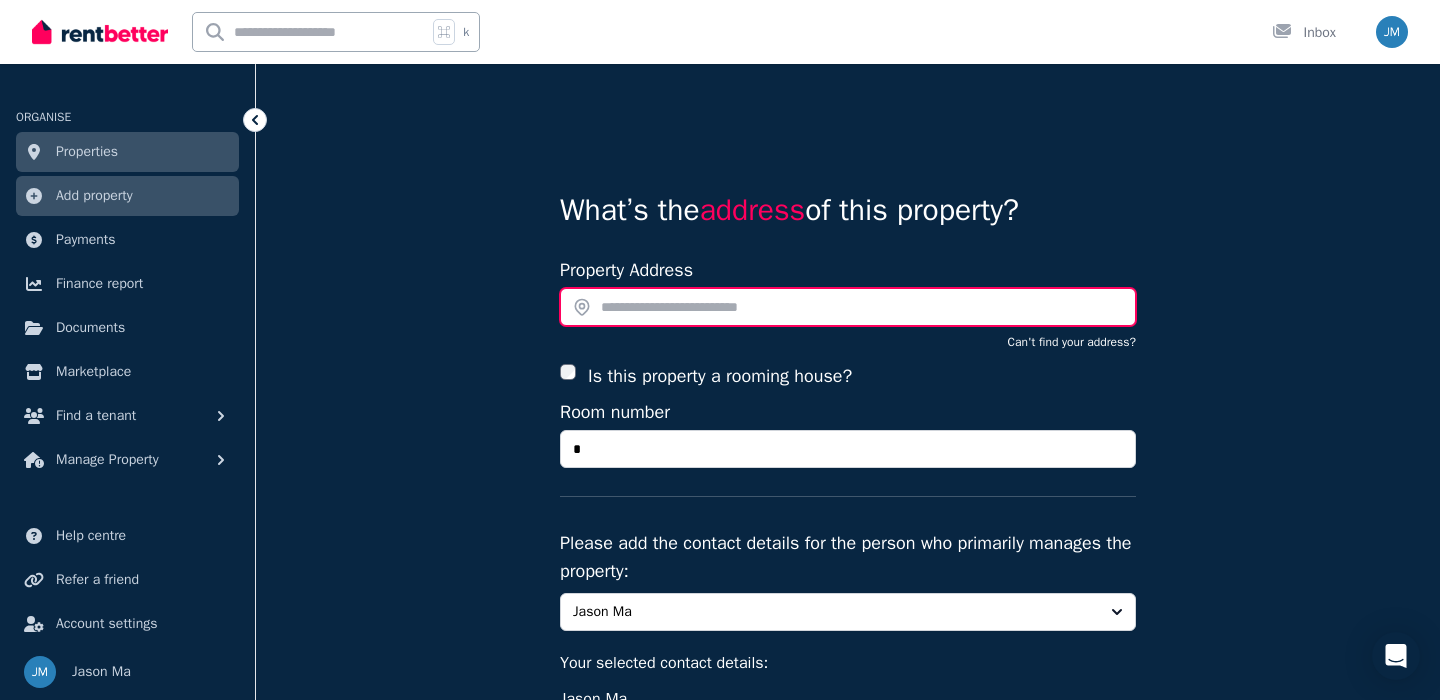 click at bounding box center [848, 307] 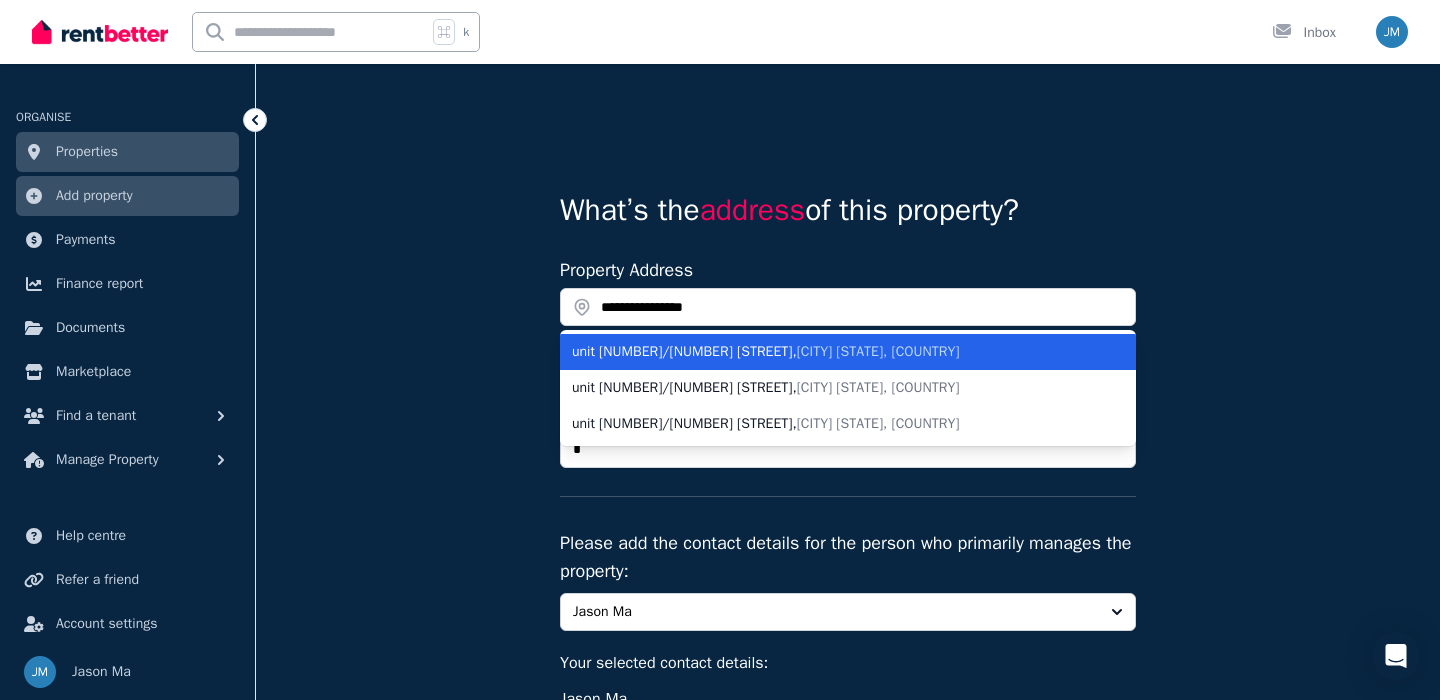 click on "unit [NUMBER]/[NUMBER] [STREET] , [CITY] [STATE], [COUNTRY]" at bounding box center (836, 352) 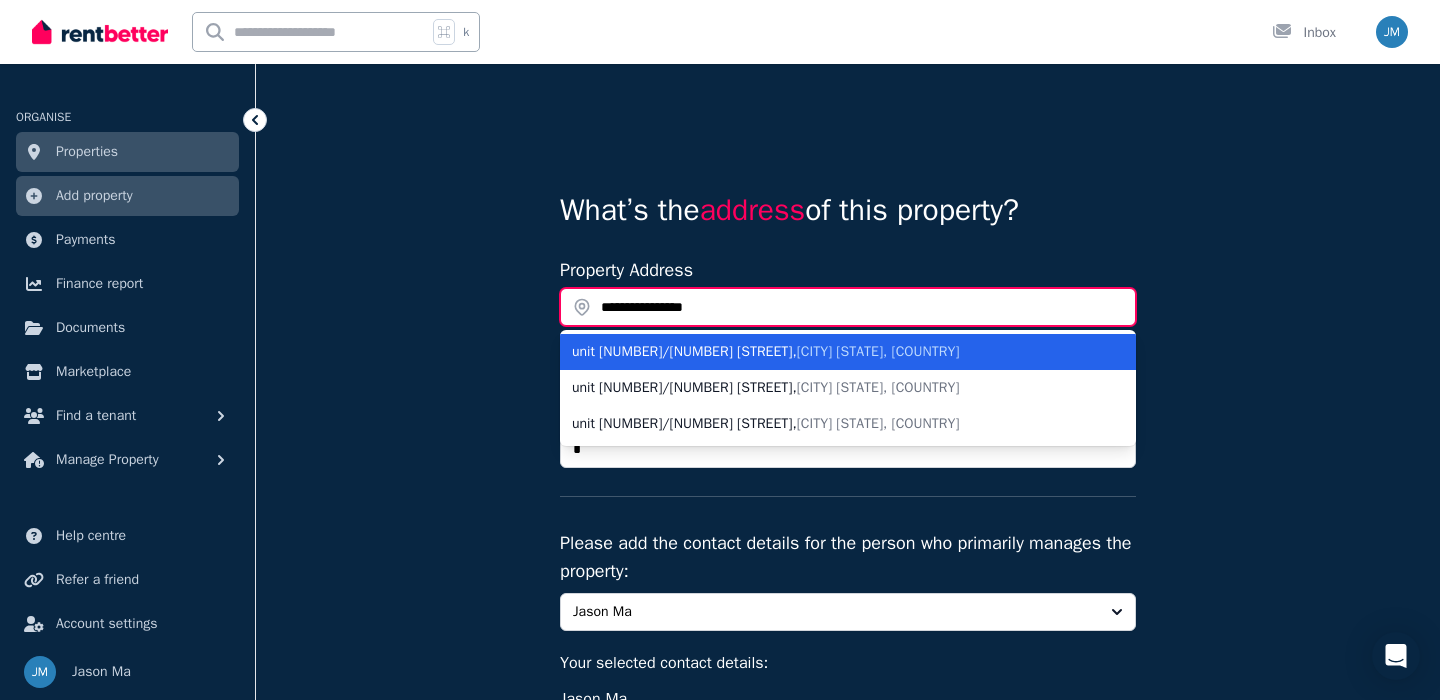 type on "**********" 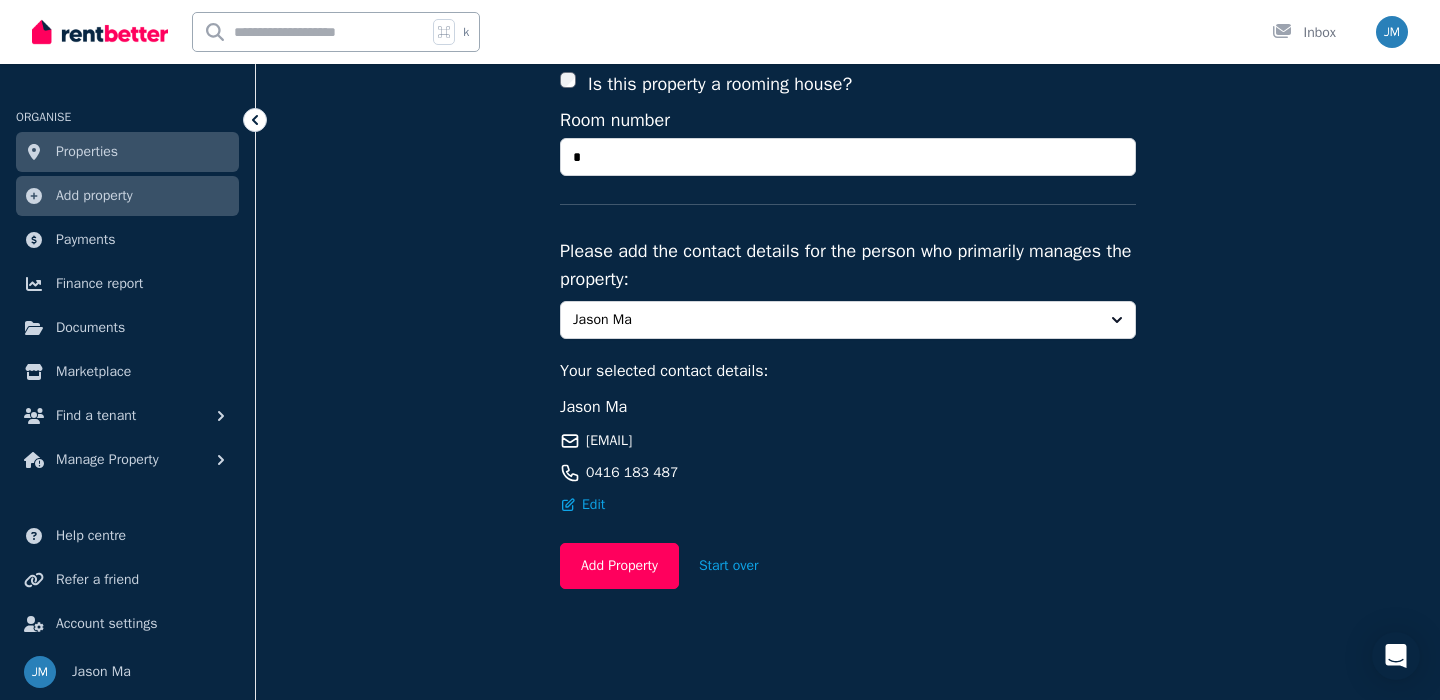 scroll, scrollTop: 465, scrollLeft: 0, axis: vertical 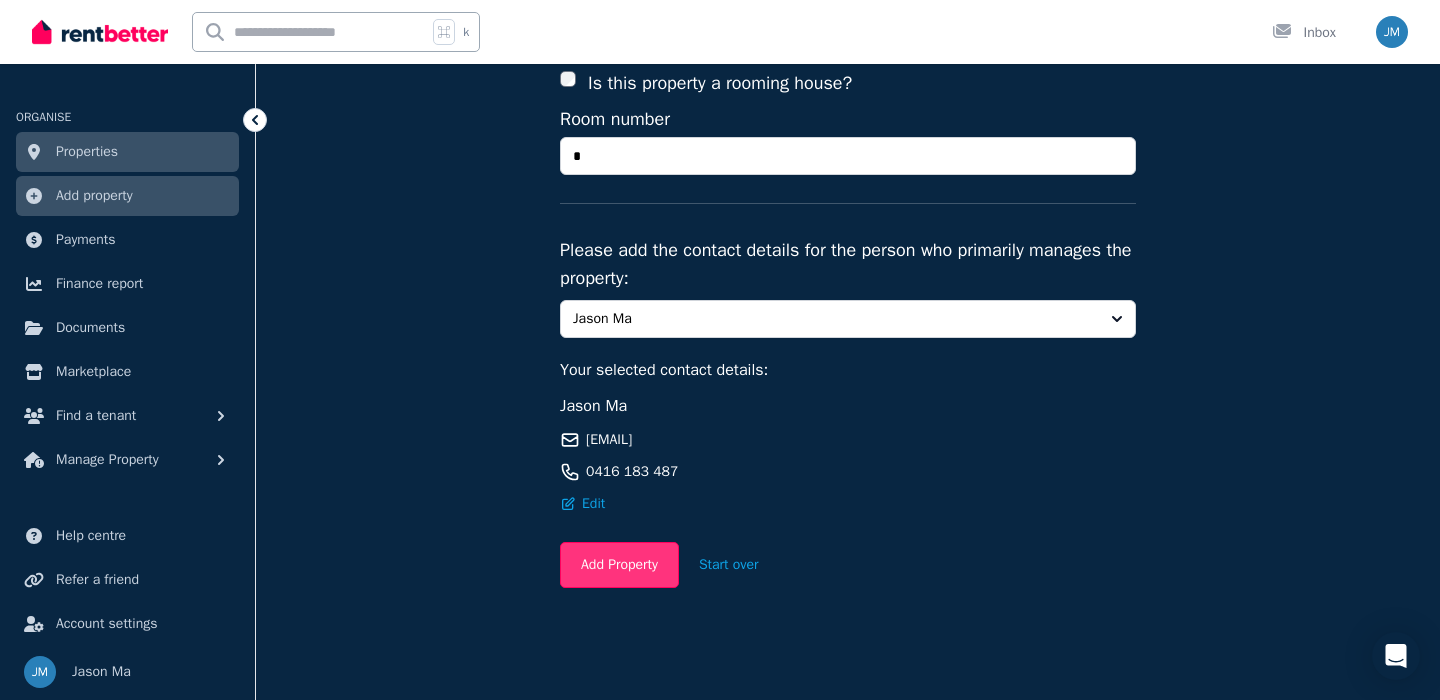 click on "Add Property" at bounding box center (619, 565) 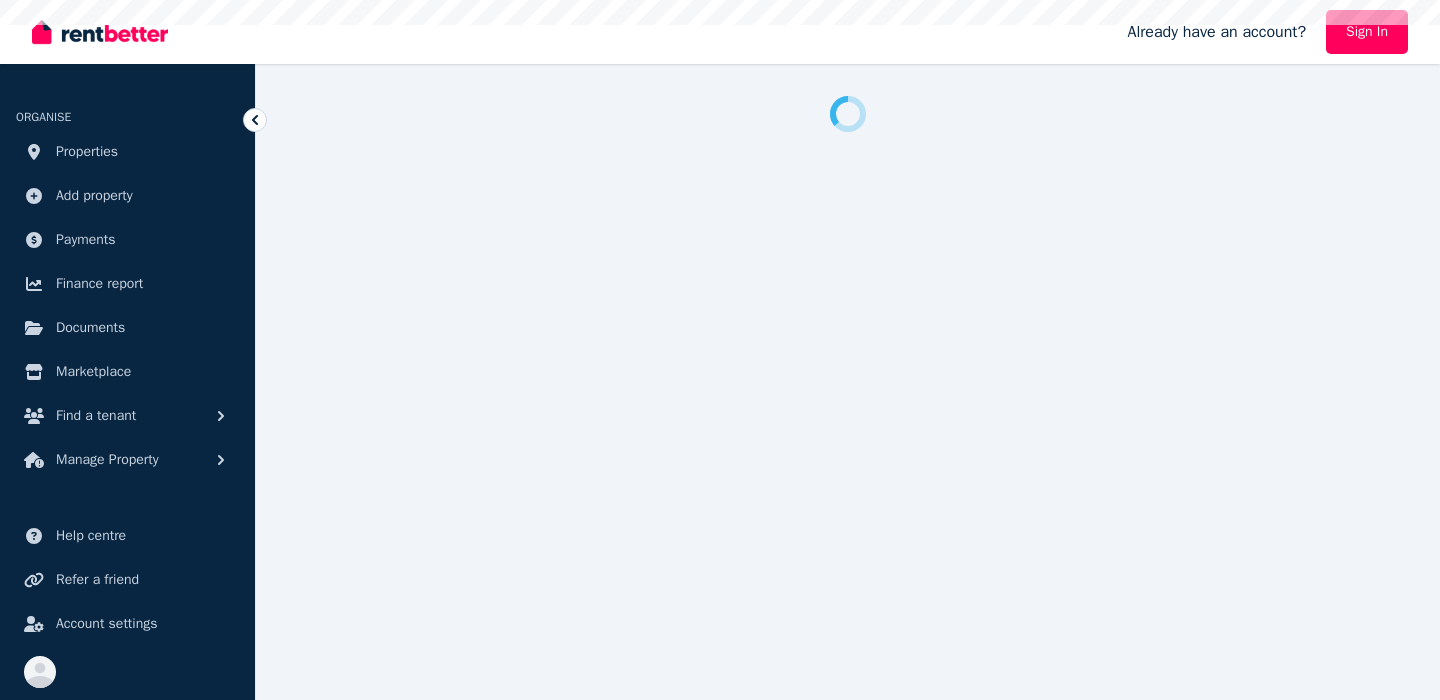 scroll, scrollTop: 0, scrollLeft: 0, axis: both 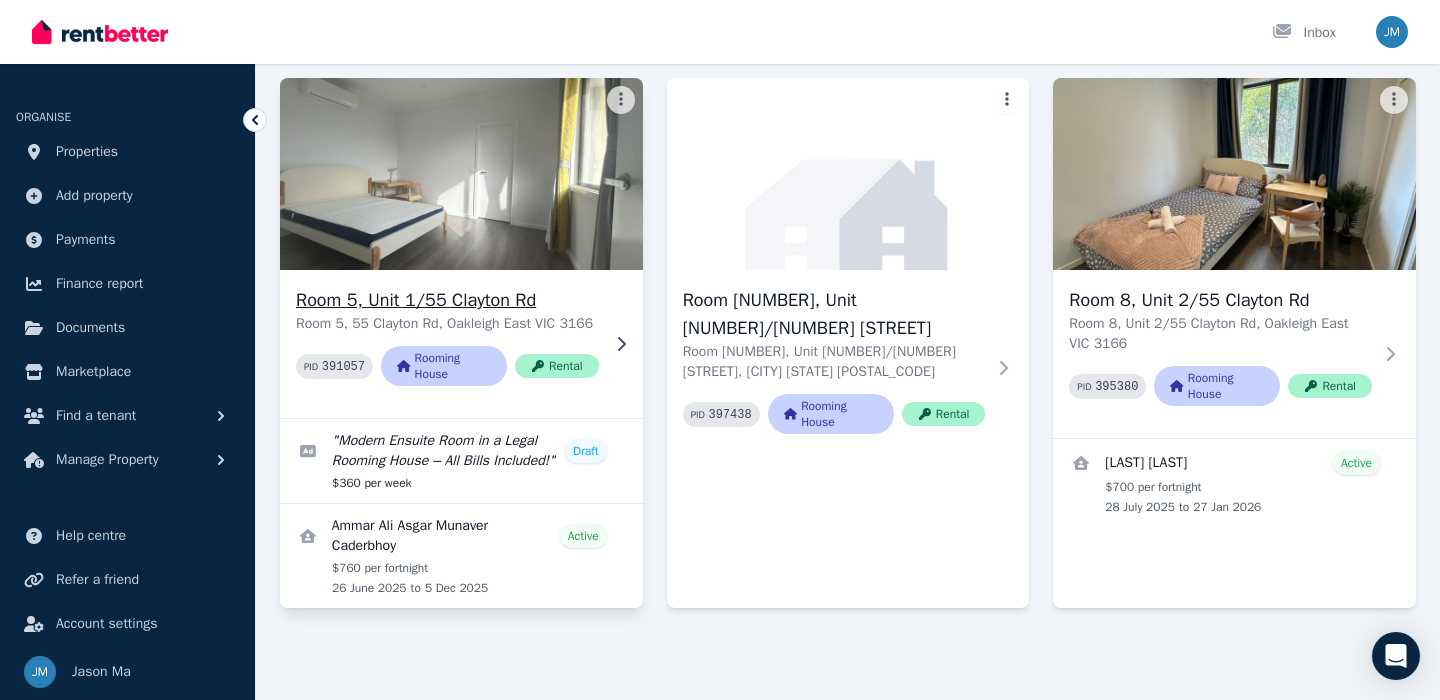 click on "Room 5, 55 Clayton Rd, Oakleigh East VIC 3166" at bounding box center (447, 324) 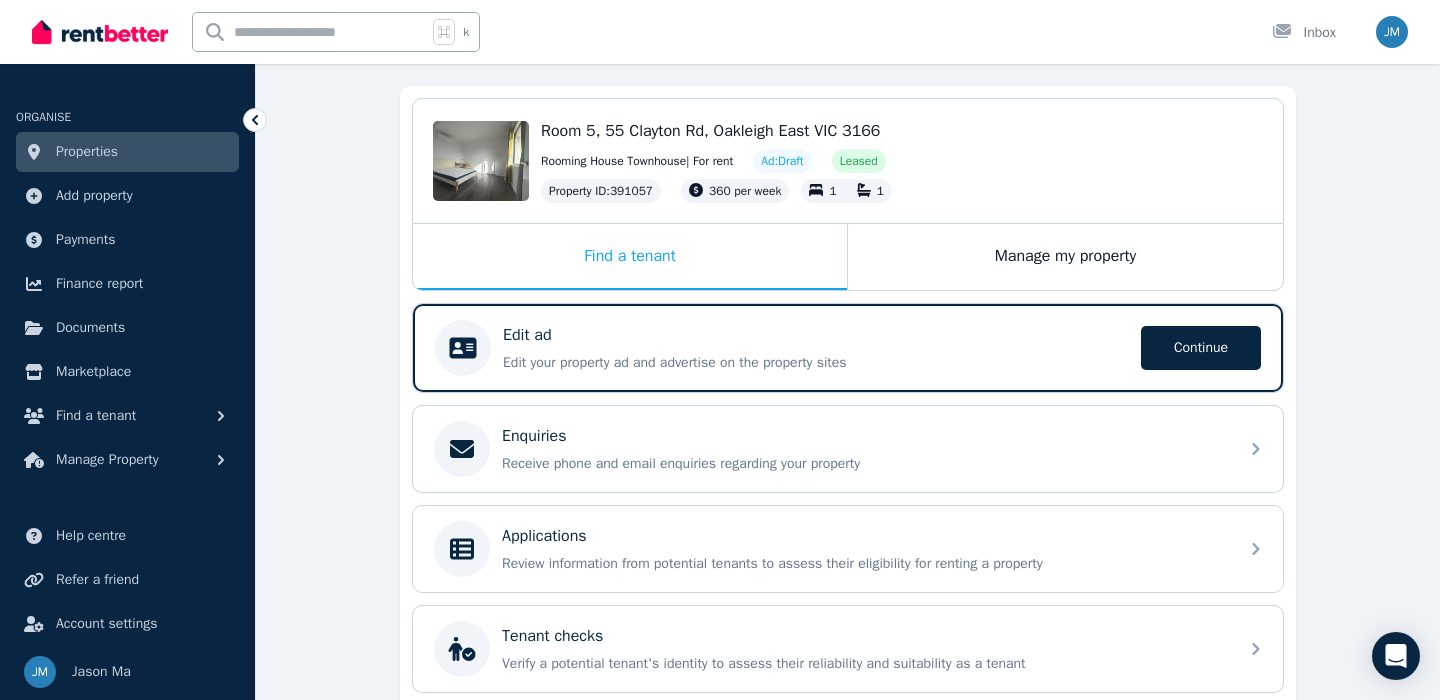 scroll, scrollTop: 168, scrollLeft: 0, axis: vertical 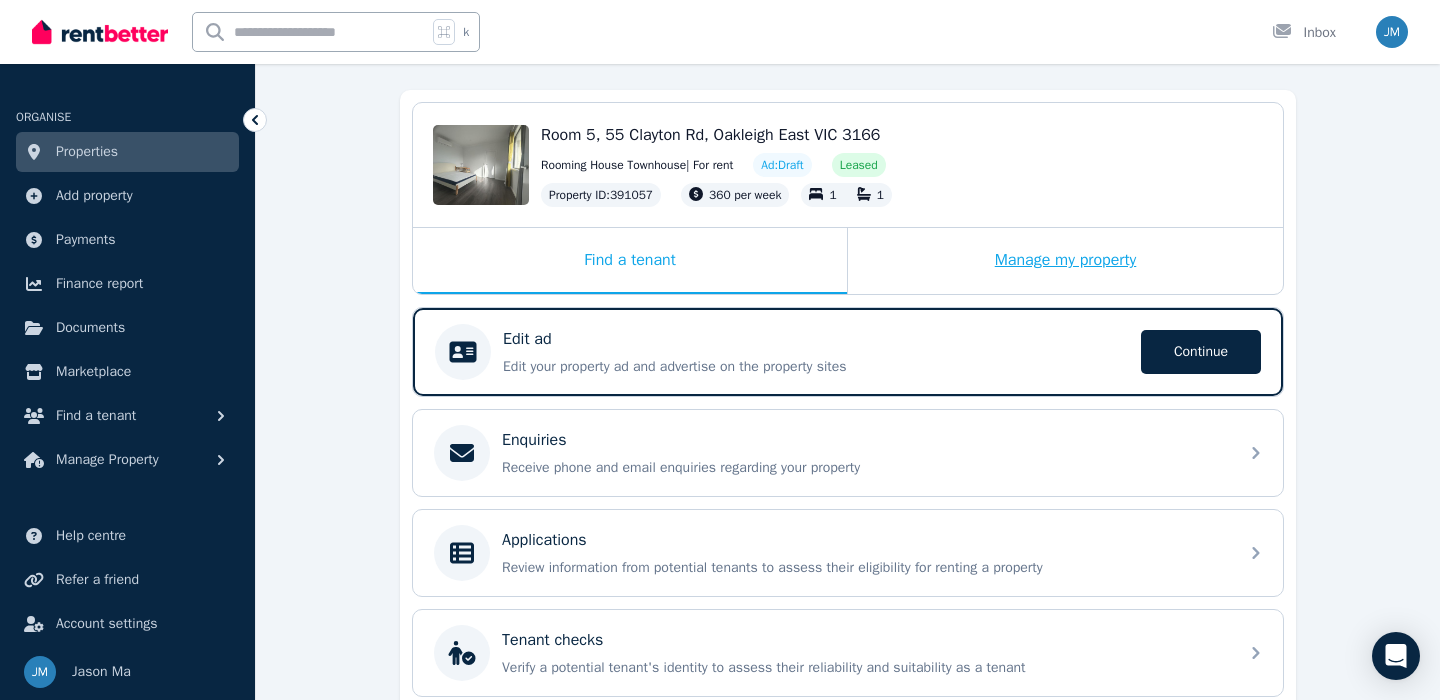 click on "Manage my property" at bounding box center [1065, 261] 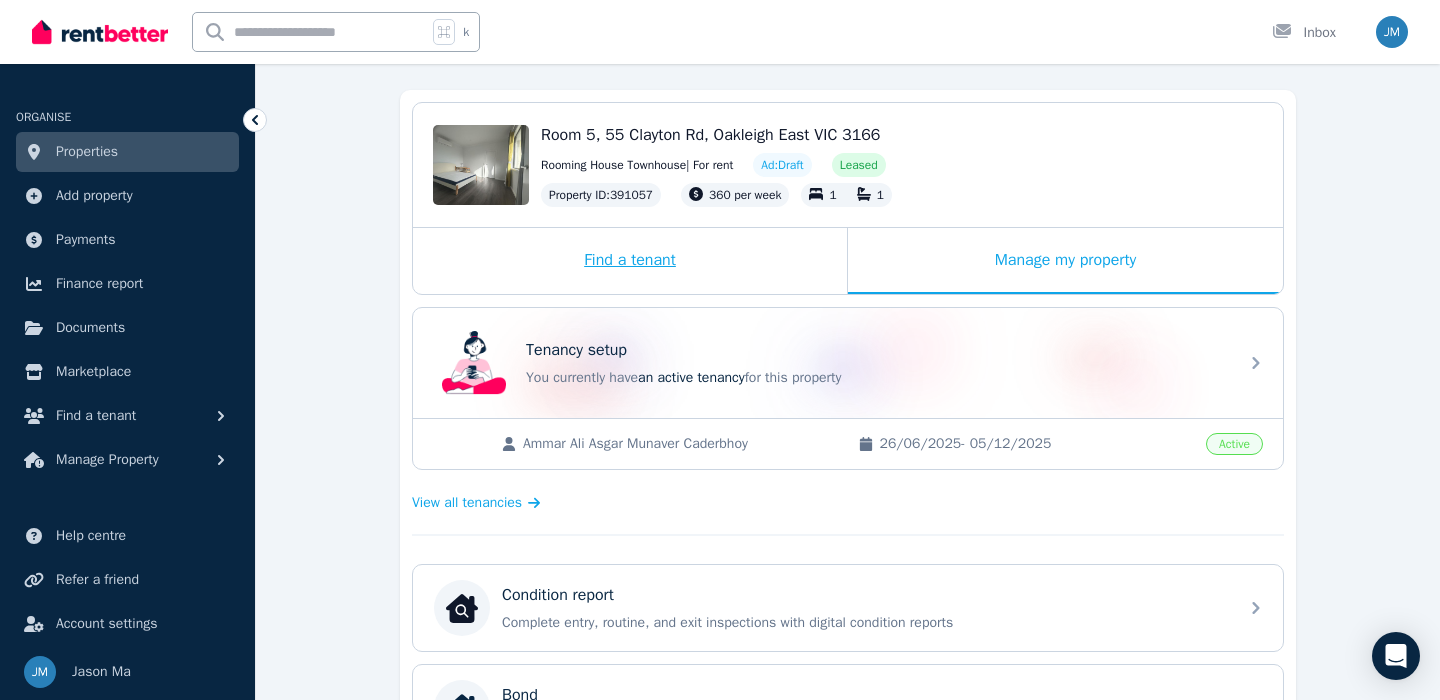 click on "Find a tenant" at bounding box center (630, 261) 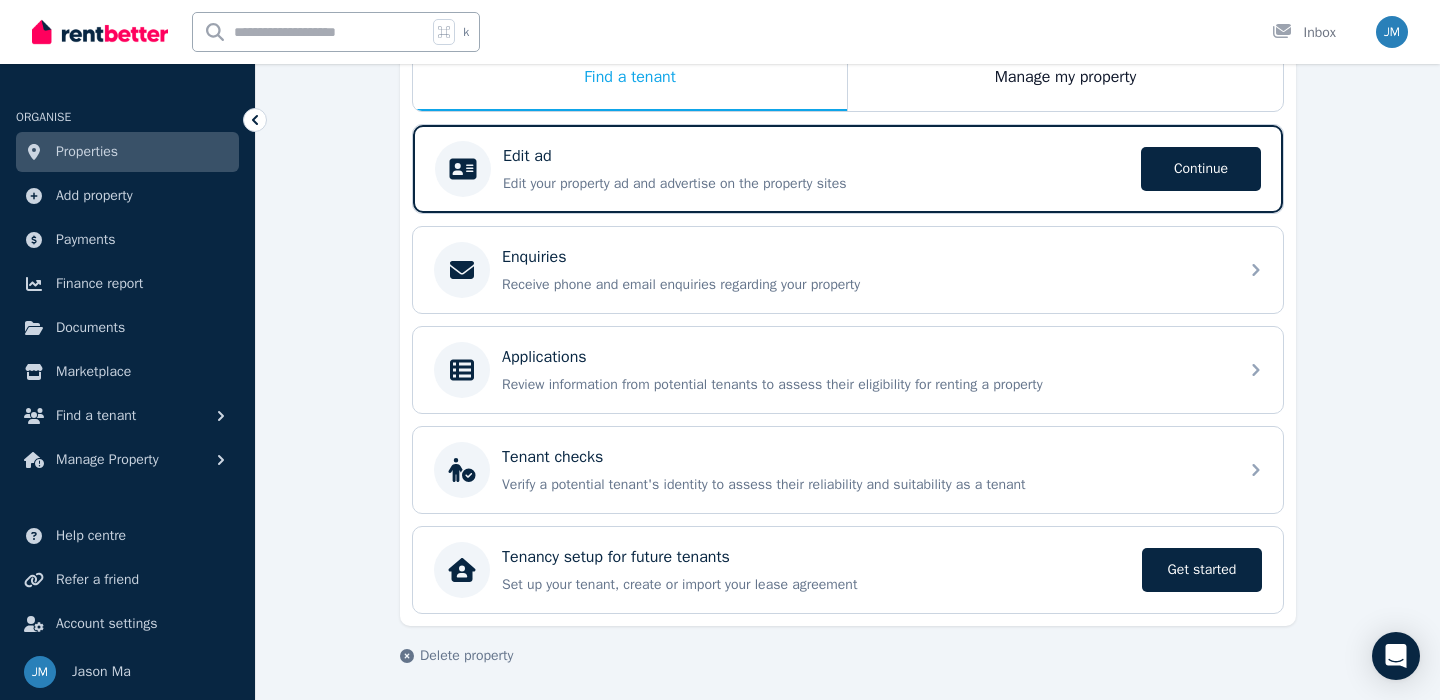 scroll, scrollTop: 353, scrollLeft: 0, axis: vertical 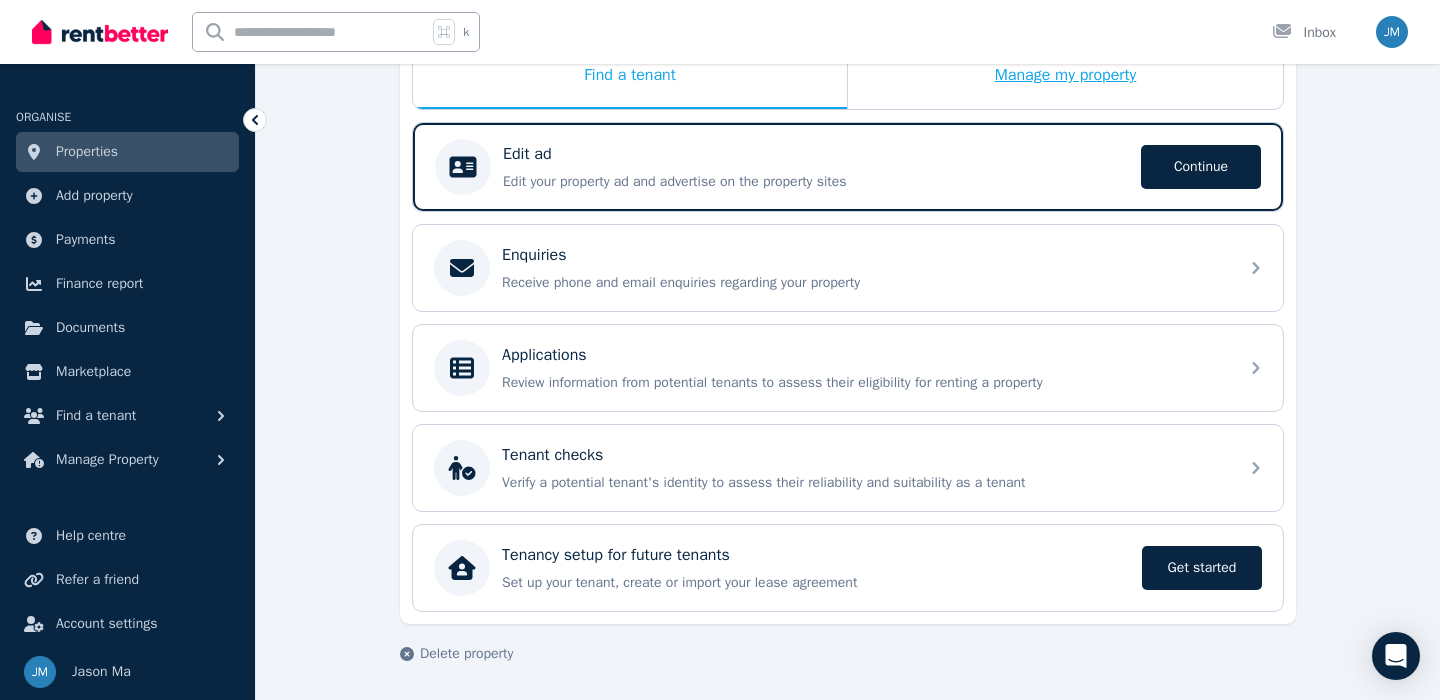 click on "Manage my property" at bounding box center (1065, 76) 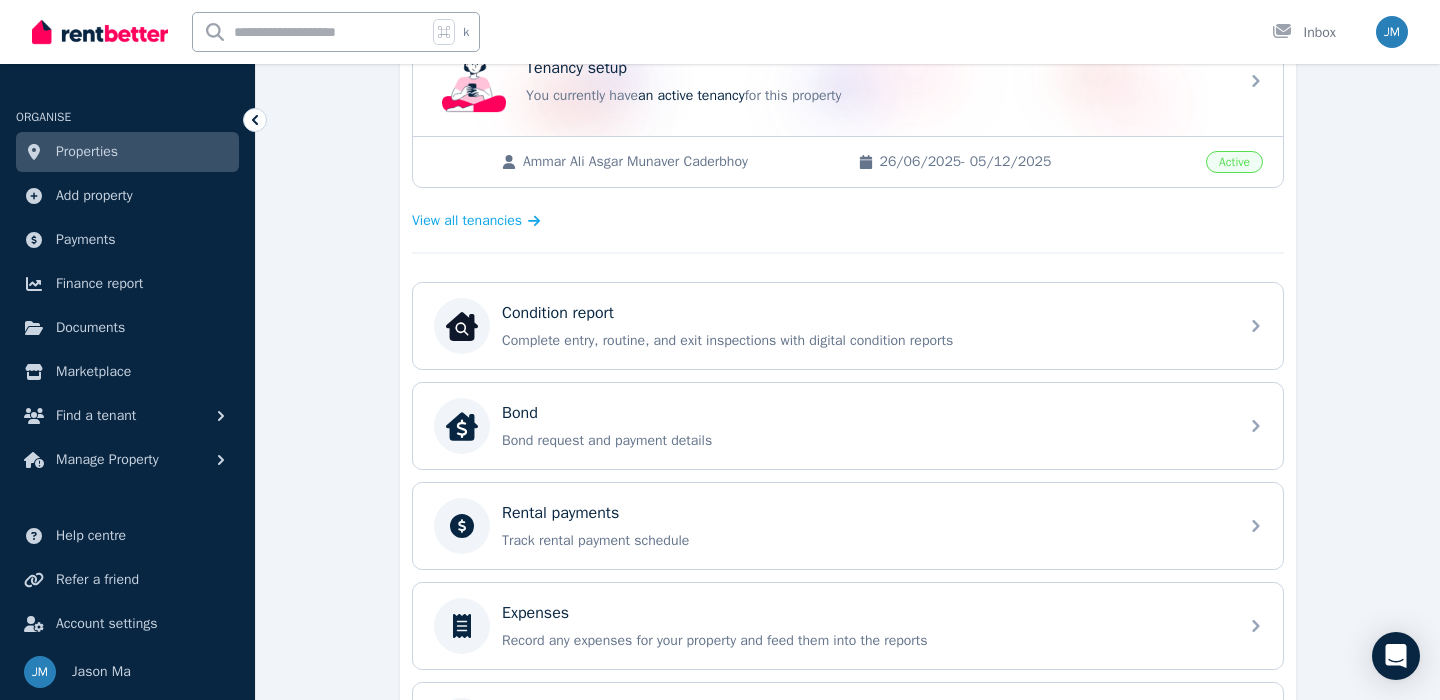 scroll, scrollTop: 455, scrollLeft: 0, axis: vertical 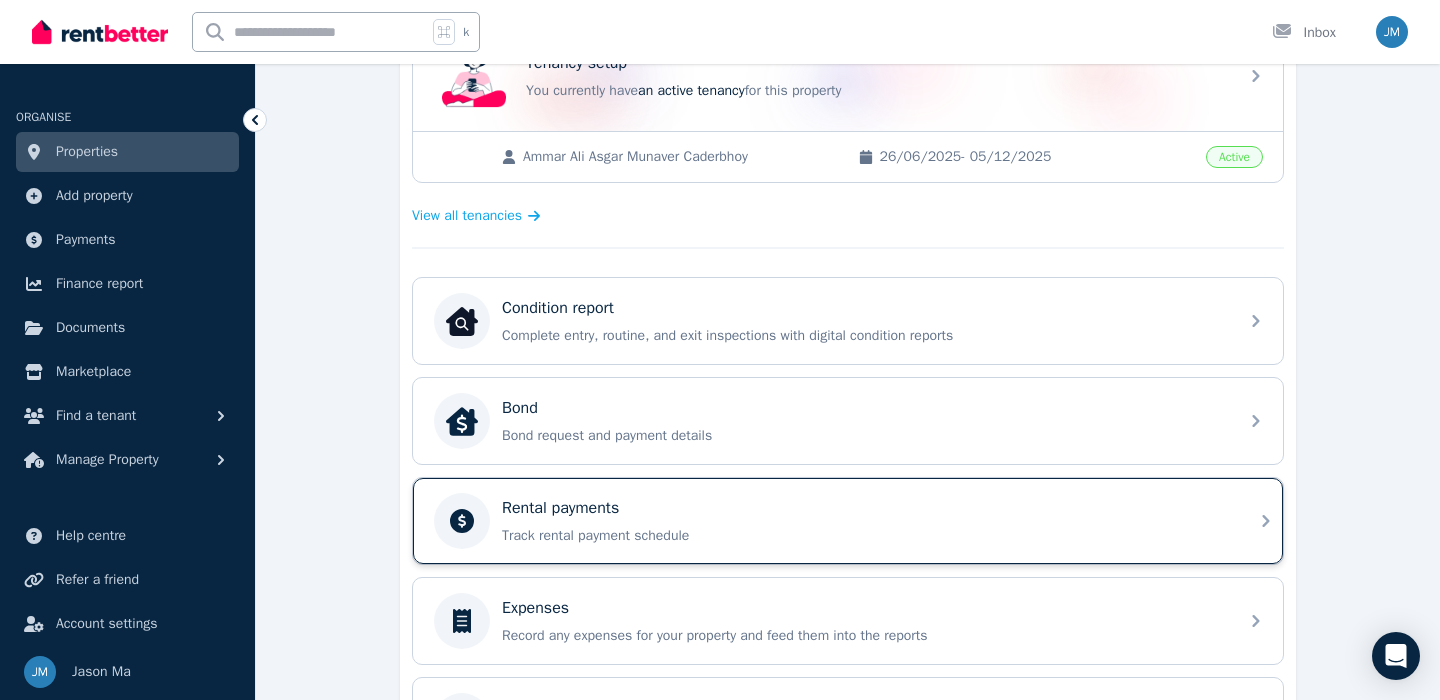 click on "Rental payments" at bounding box center (864, 508) 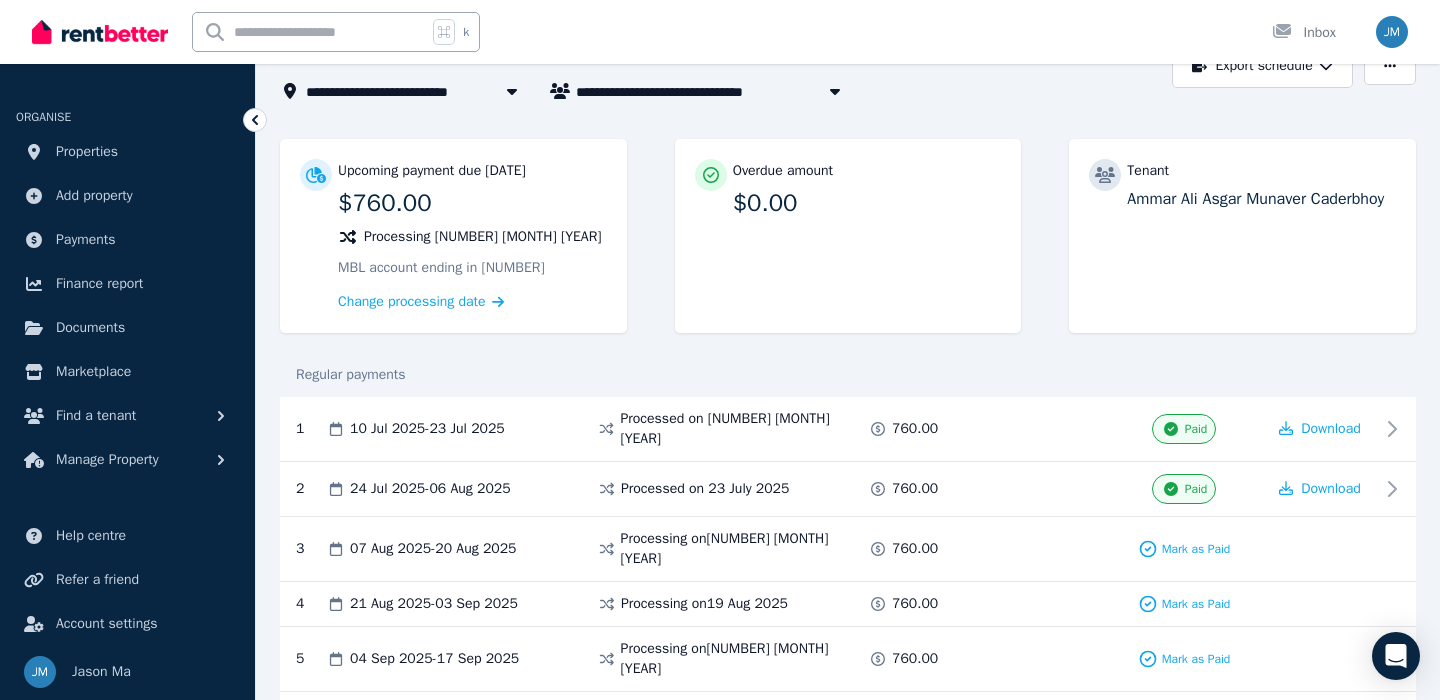 scroll, scrollTop: 129, scrollLeft: 0, axis: vertical 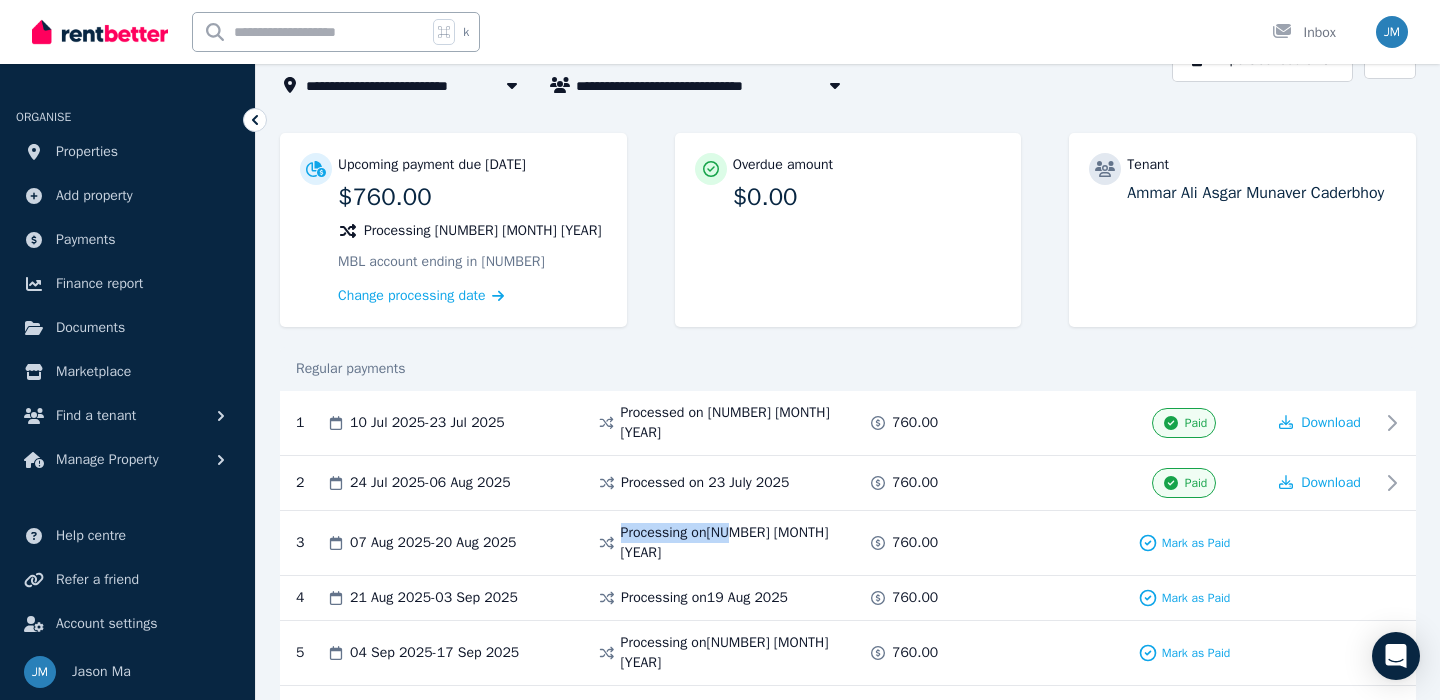 drag, startPoint x: 613, startPoint y: 530, endPoint x: 740, endPoint y: 531, distance: 127.00394 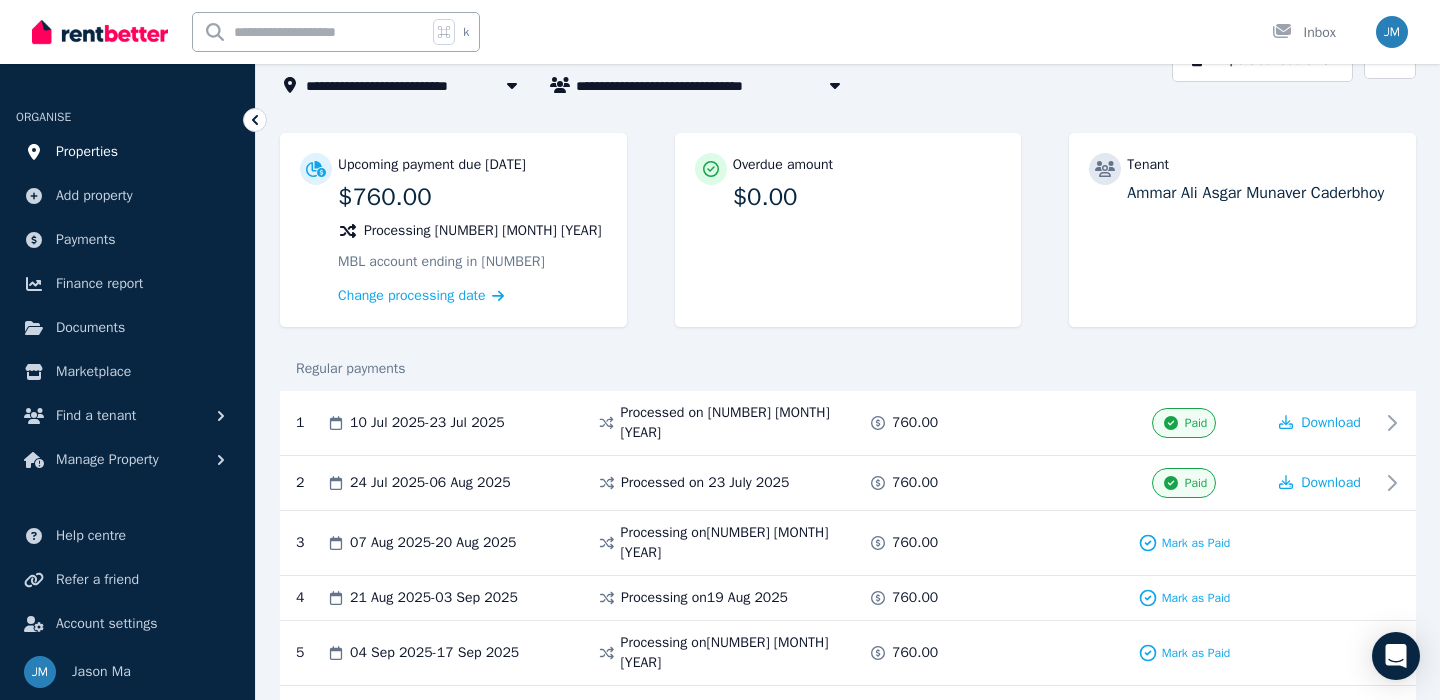 click on "Properties" at bounding box center (127, 152) 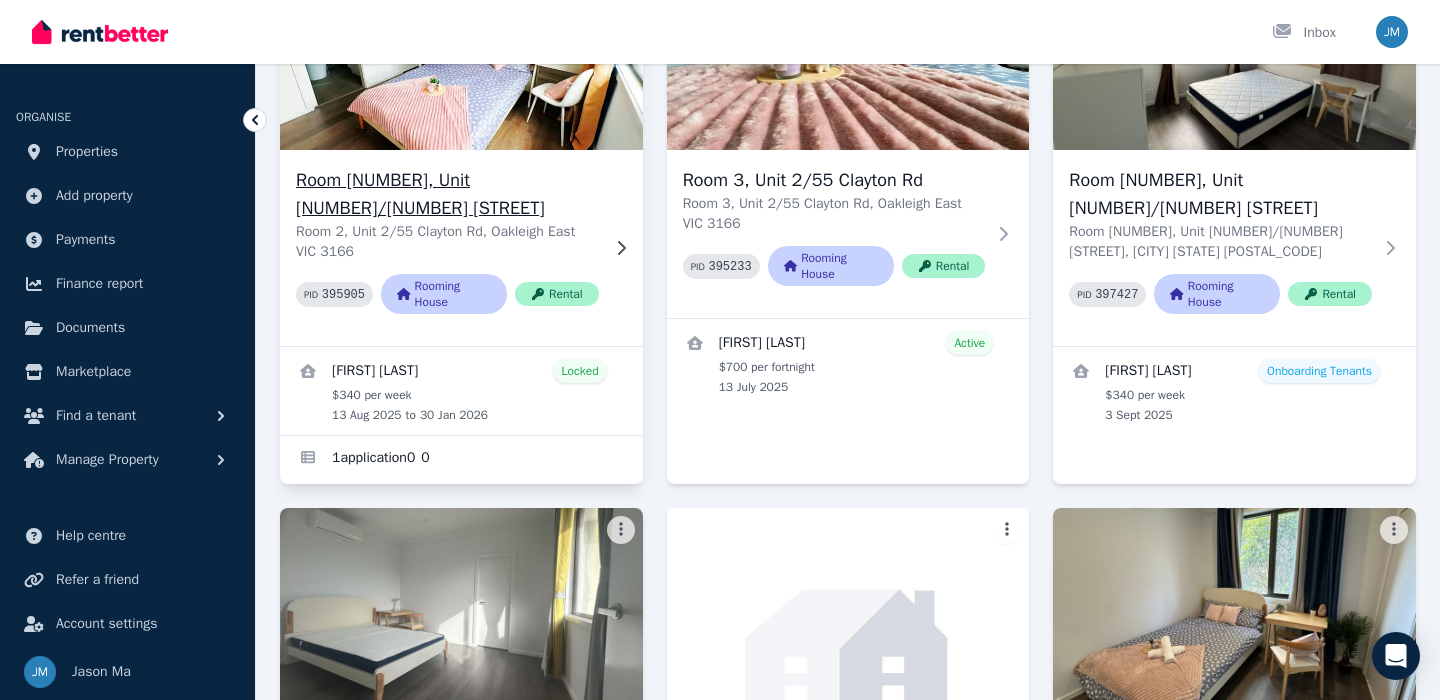 scroll, scrollTop: 242, scrollLeft: 0, axis: vertical 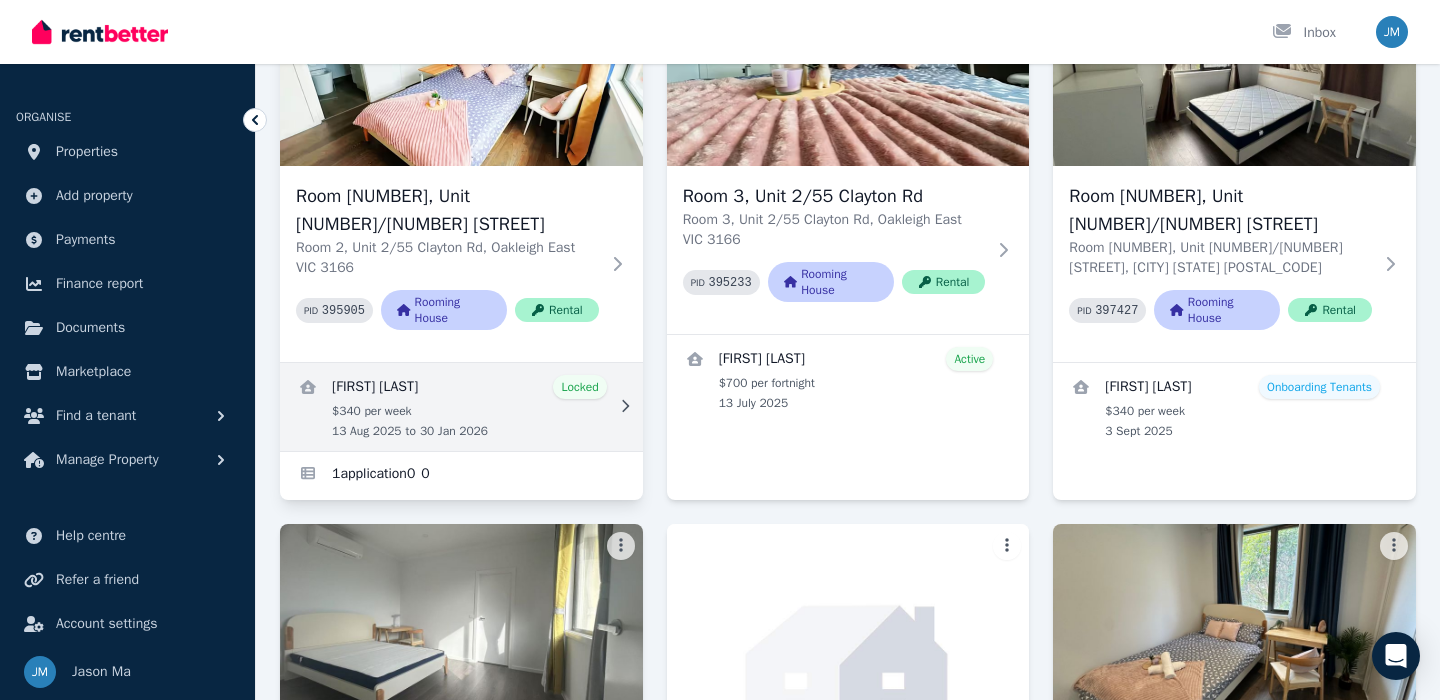 click at bounding box center (461, 407) 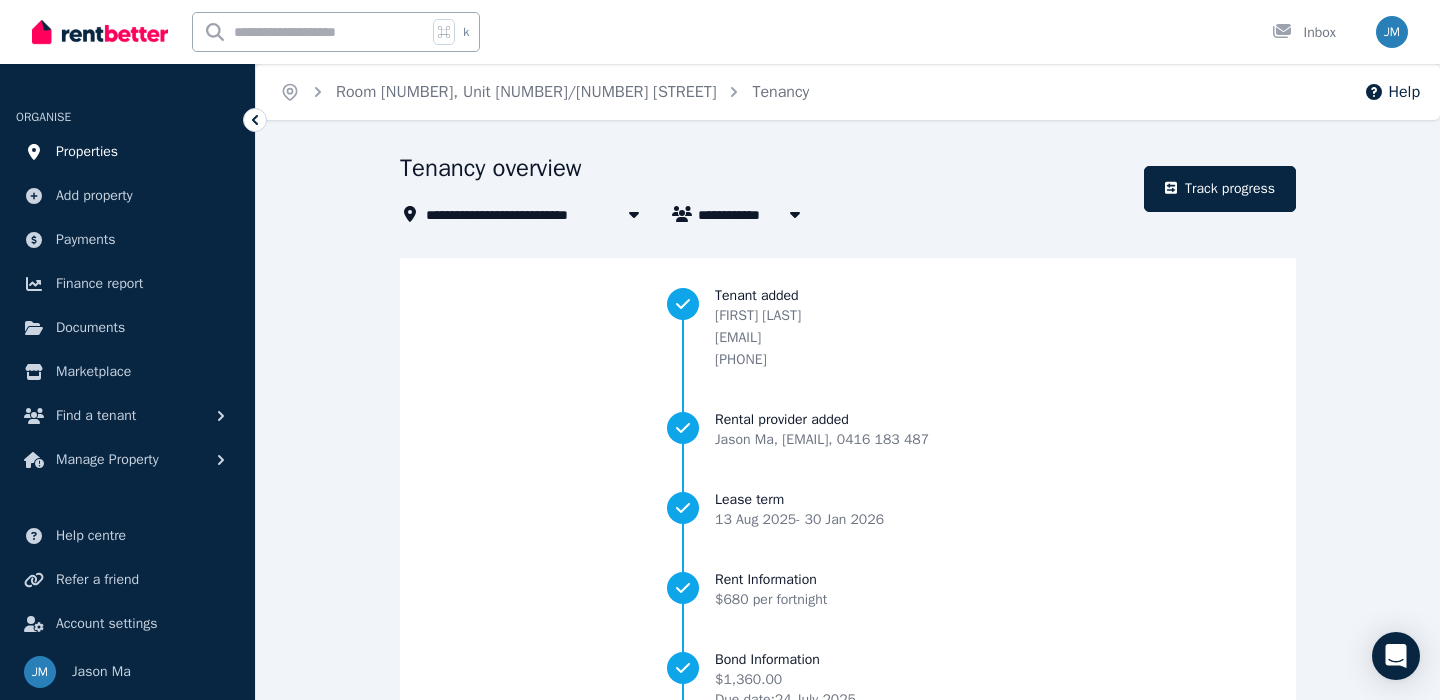 click on "Properties" at bounding box center [127, 152] 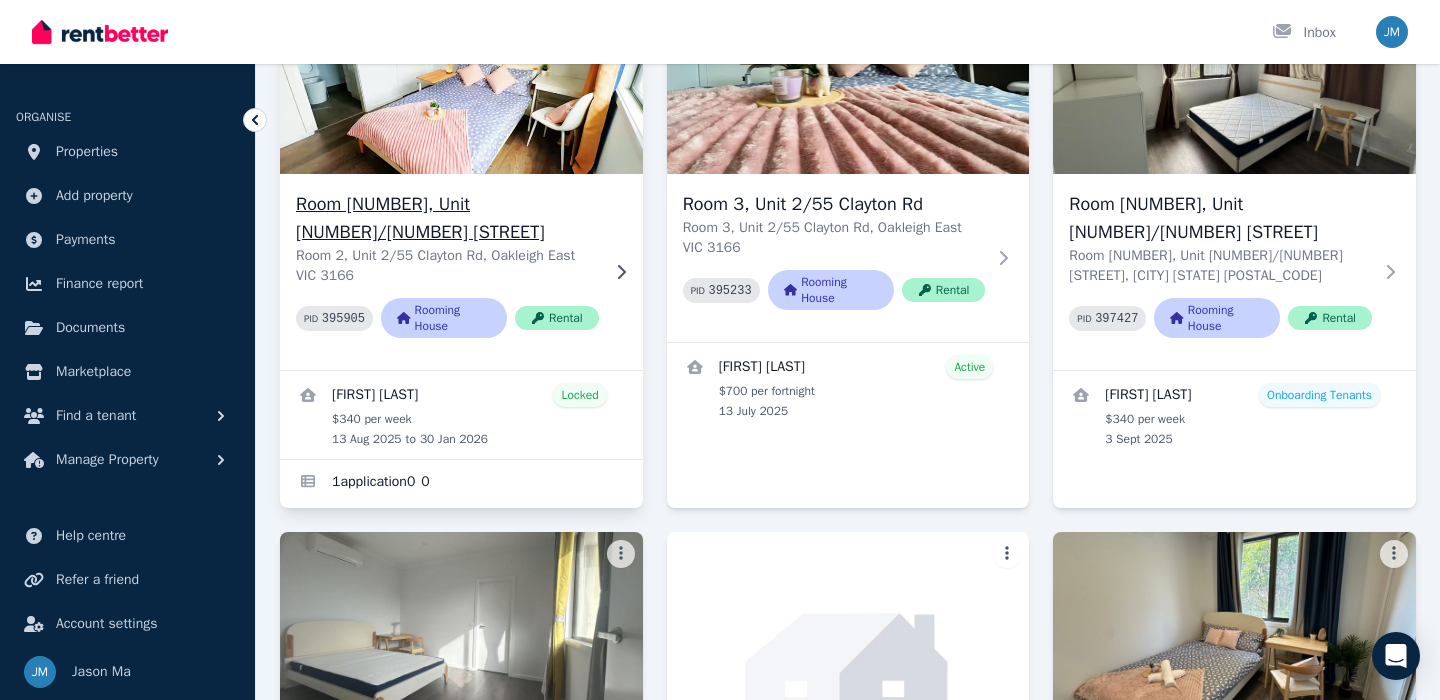 scroll, scrollTop: 247, scrollLeft: 0, axis: vertical 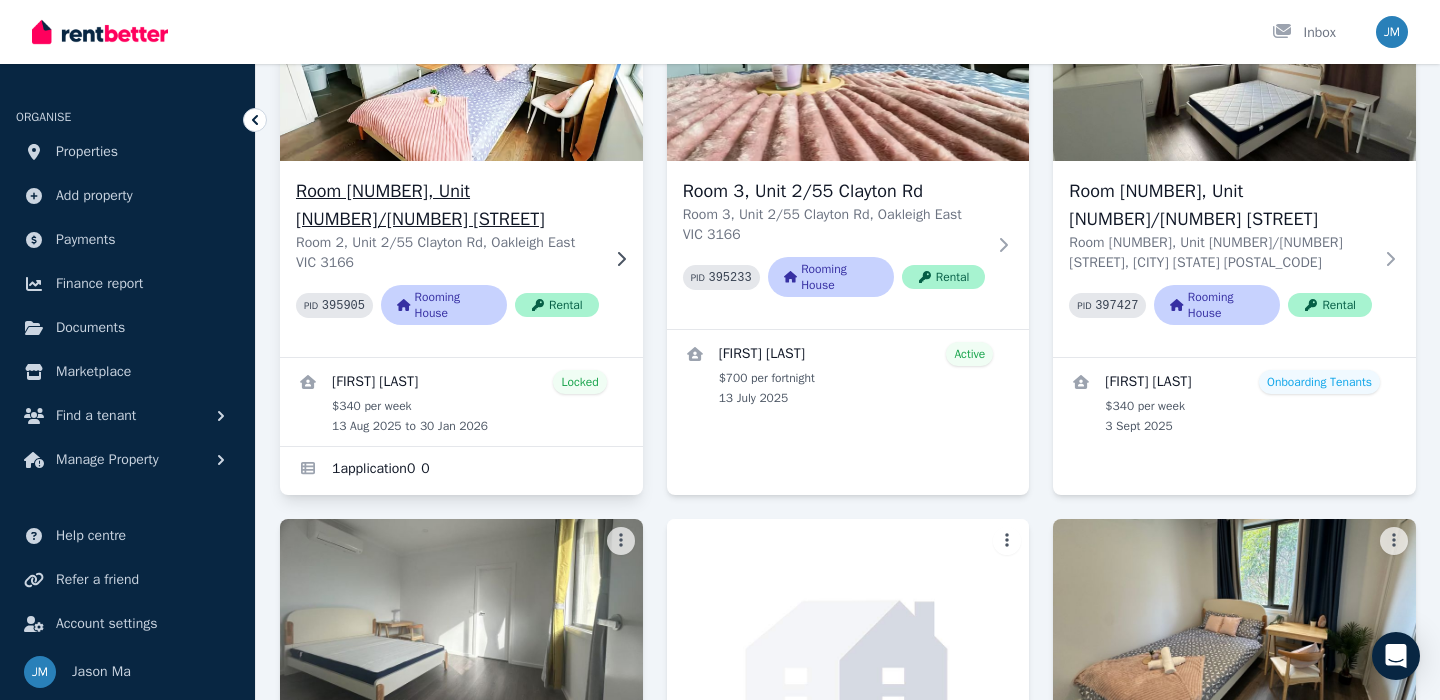 click on "Room 2, Unit 2/55 Clayton Rd Room 2, Unit 2/55 Clayton Rd, Oakleigh East VIC 3166 PID   395905 Rooming House Rental" at bounding box center [461, 259] 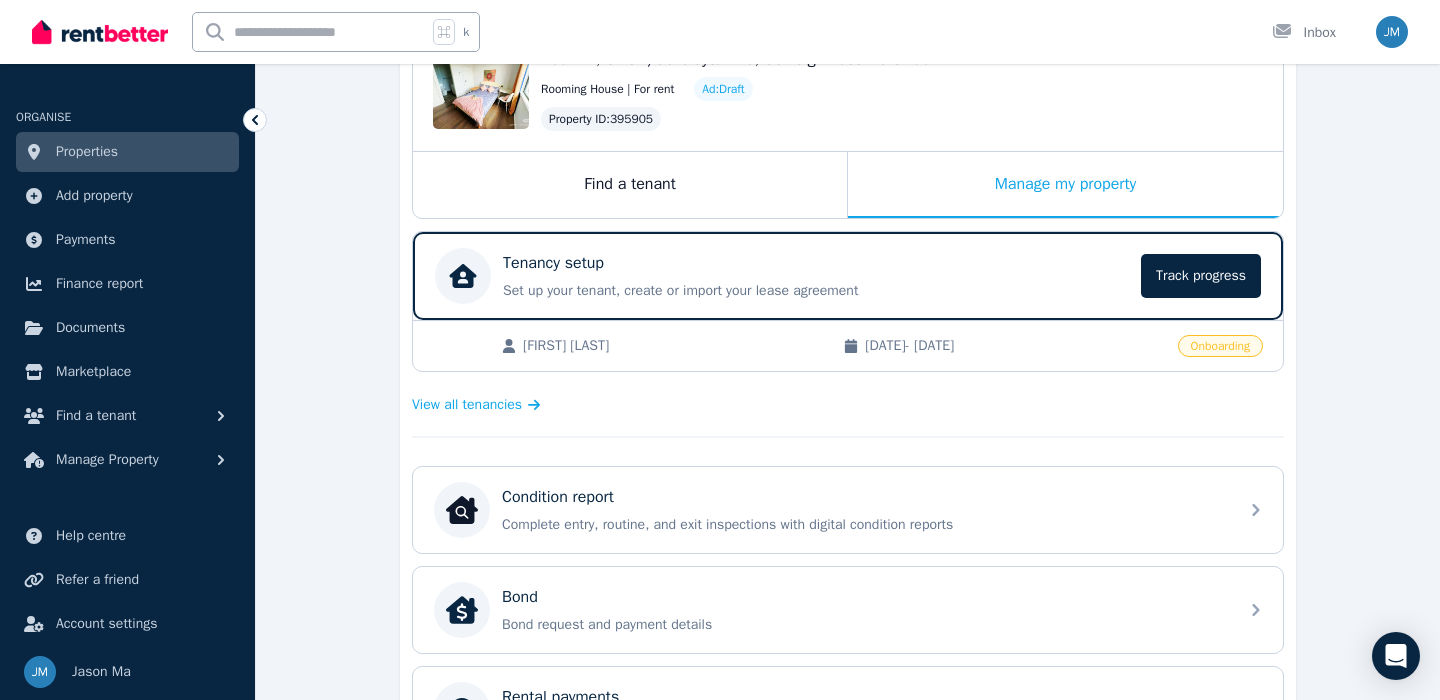 scroll, scrollTop: 230, scrollLeft: 0, axis: vertical 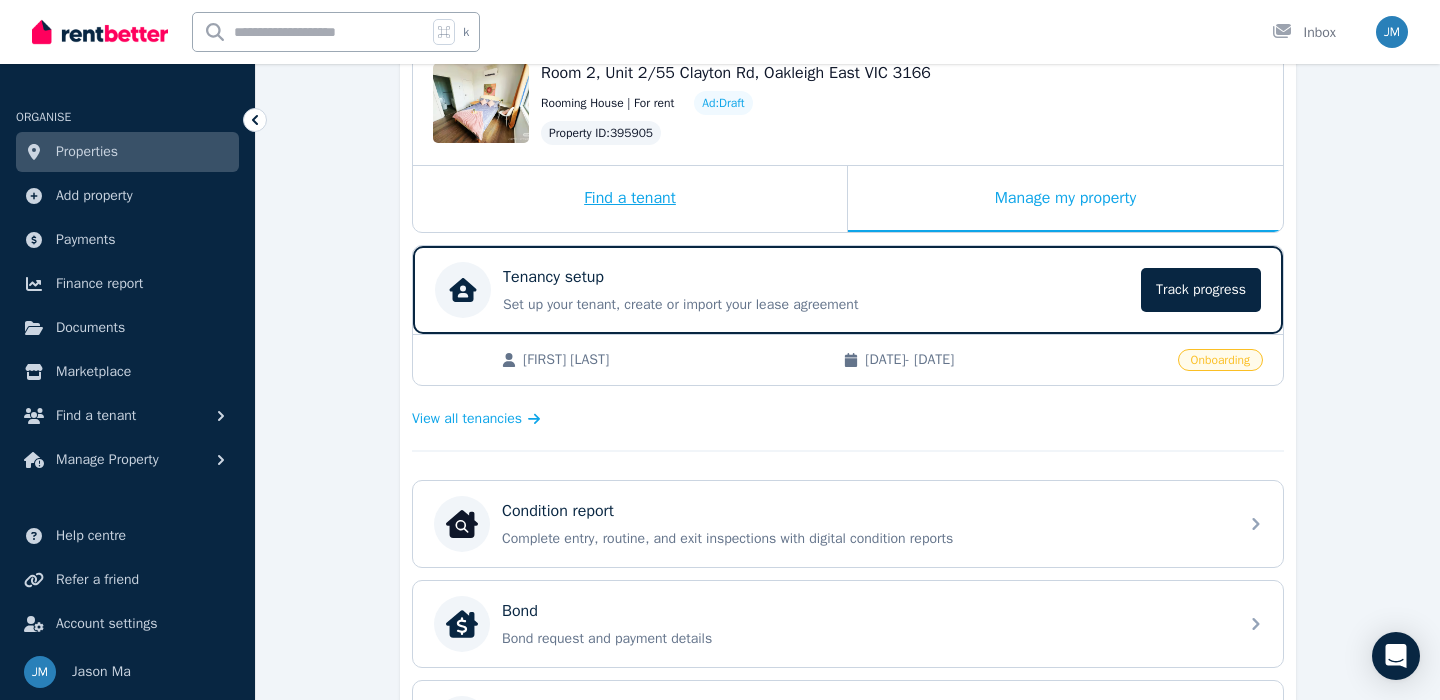 click on "Find a tenant" at bounding box center (630, 199) 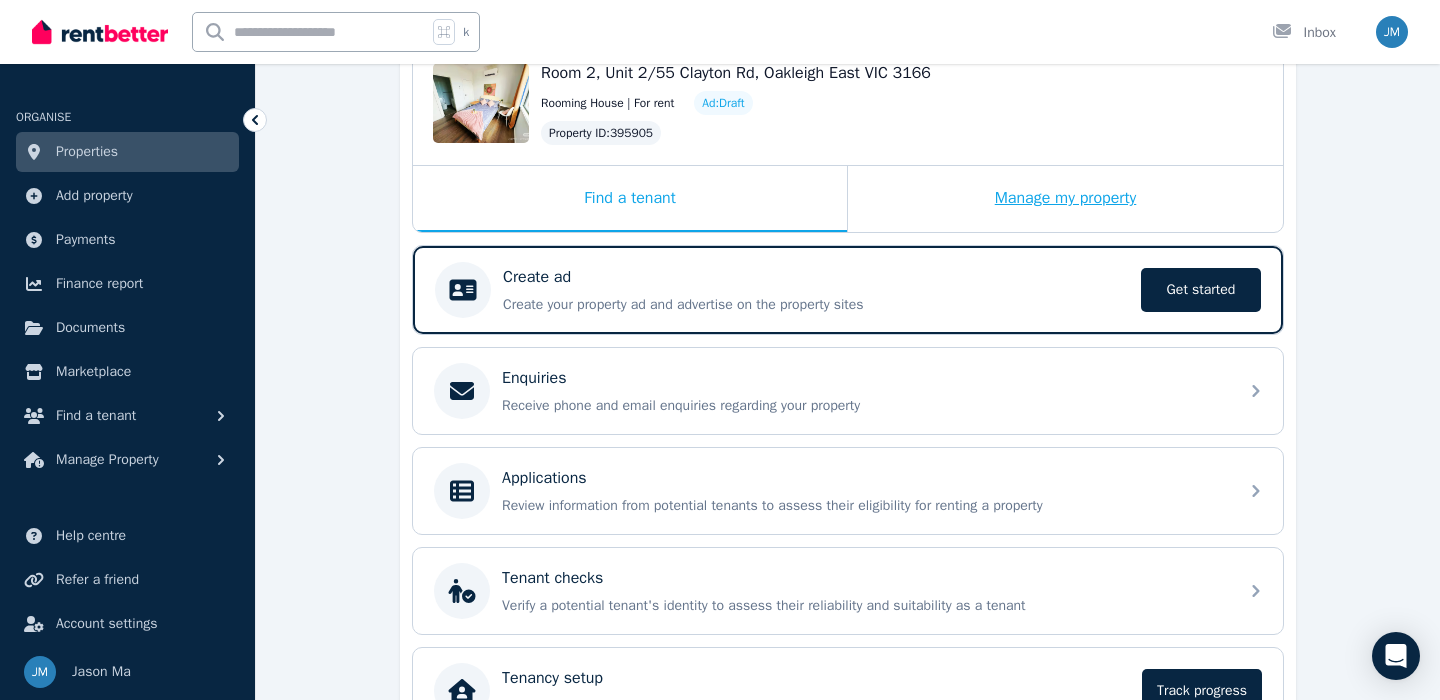 click on "Manage my property" at bounding box center [1065, 199] 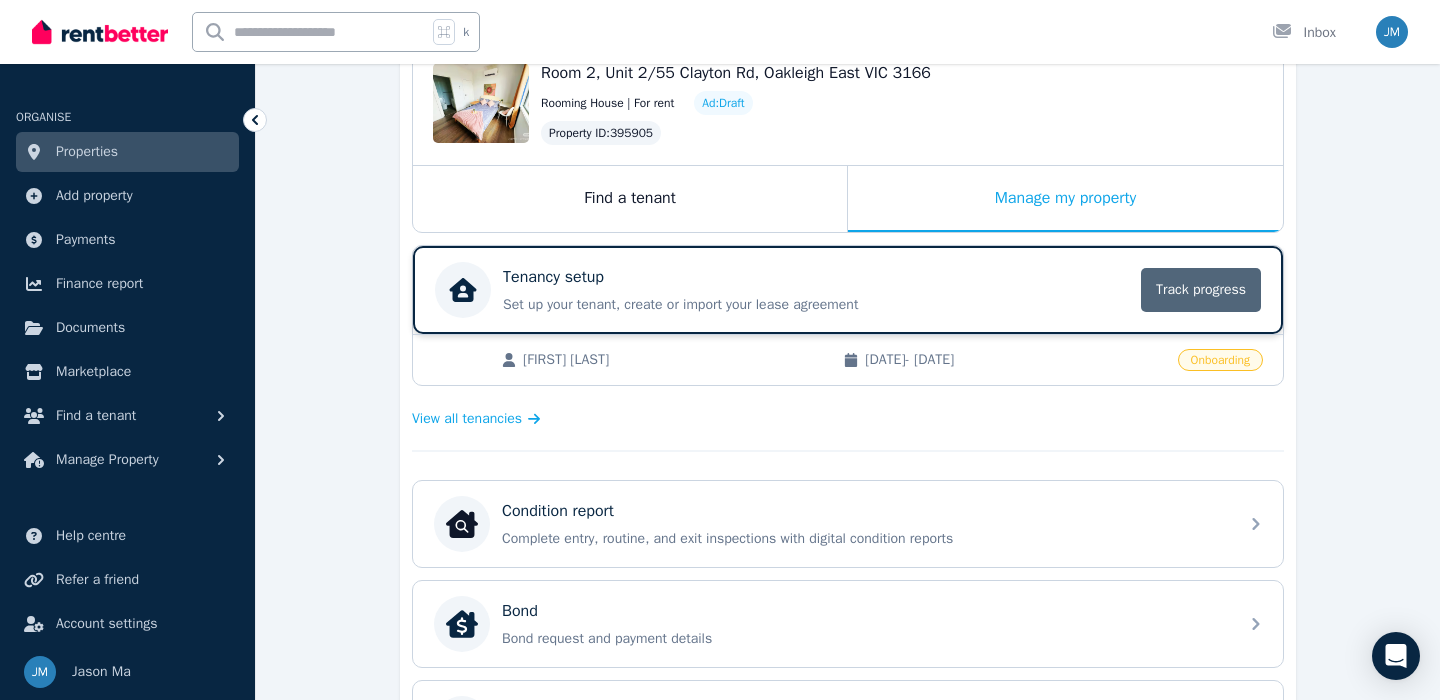 click on "Track progress" at bounding box center (1201, 290) 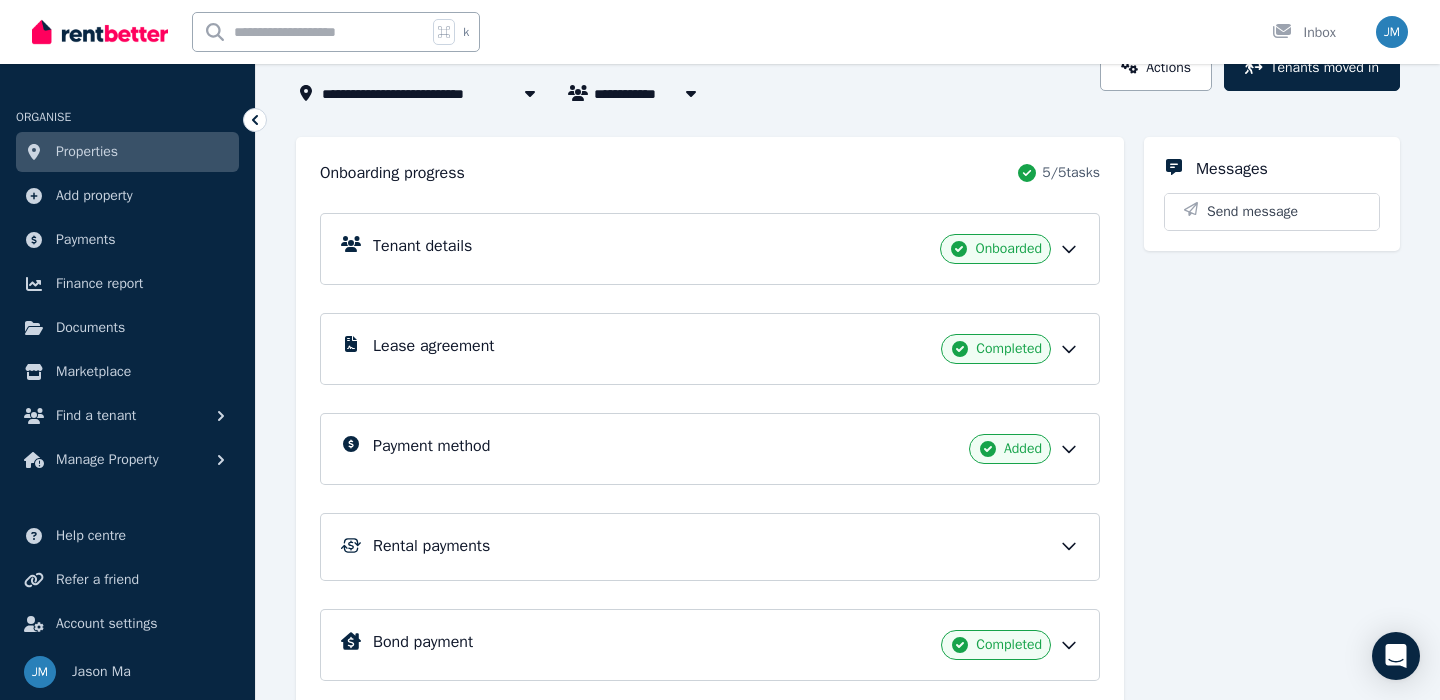 scroll, scrollTop: 226, scrollLeft: 0, axis: vertical 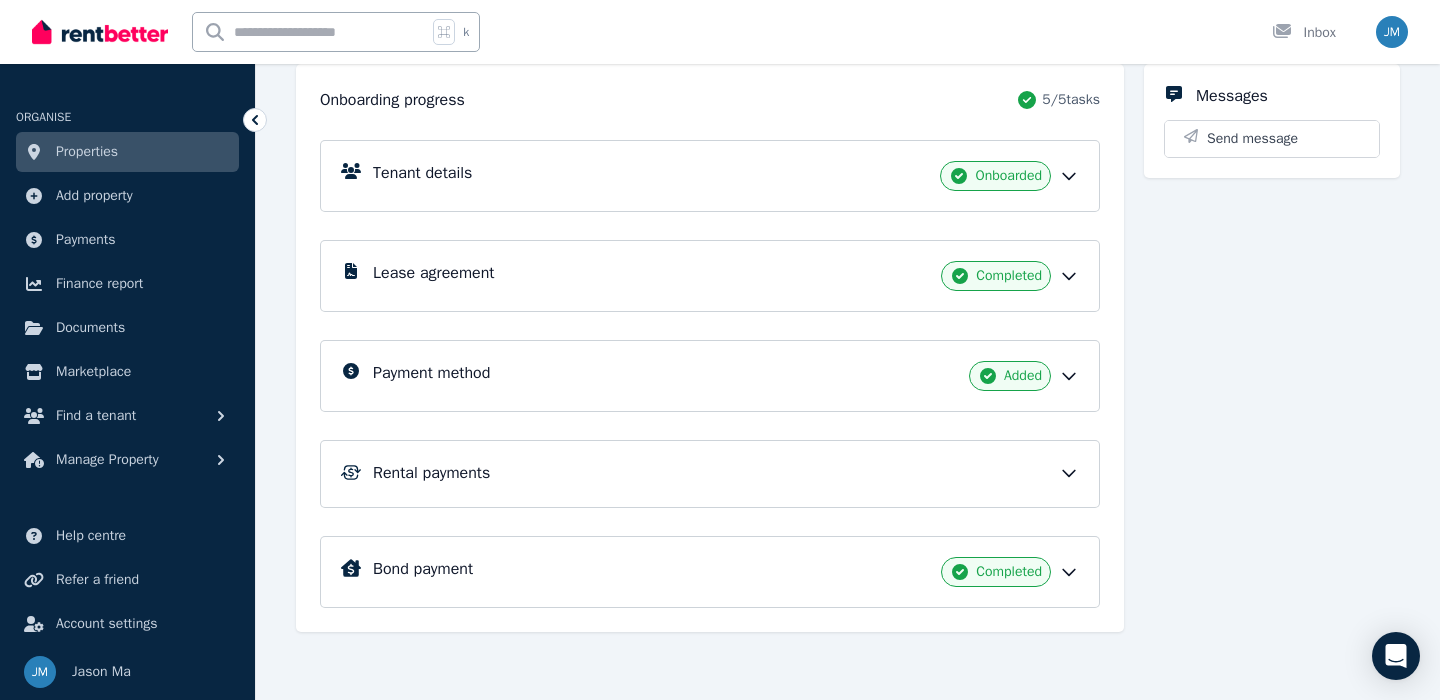 click on "Rental payments" at bounding box center [726, 473] 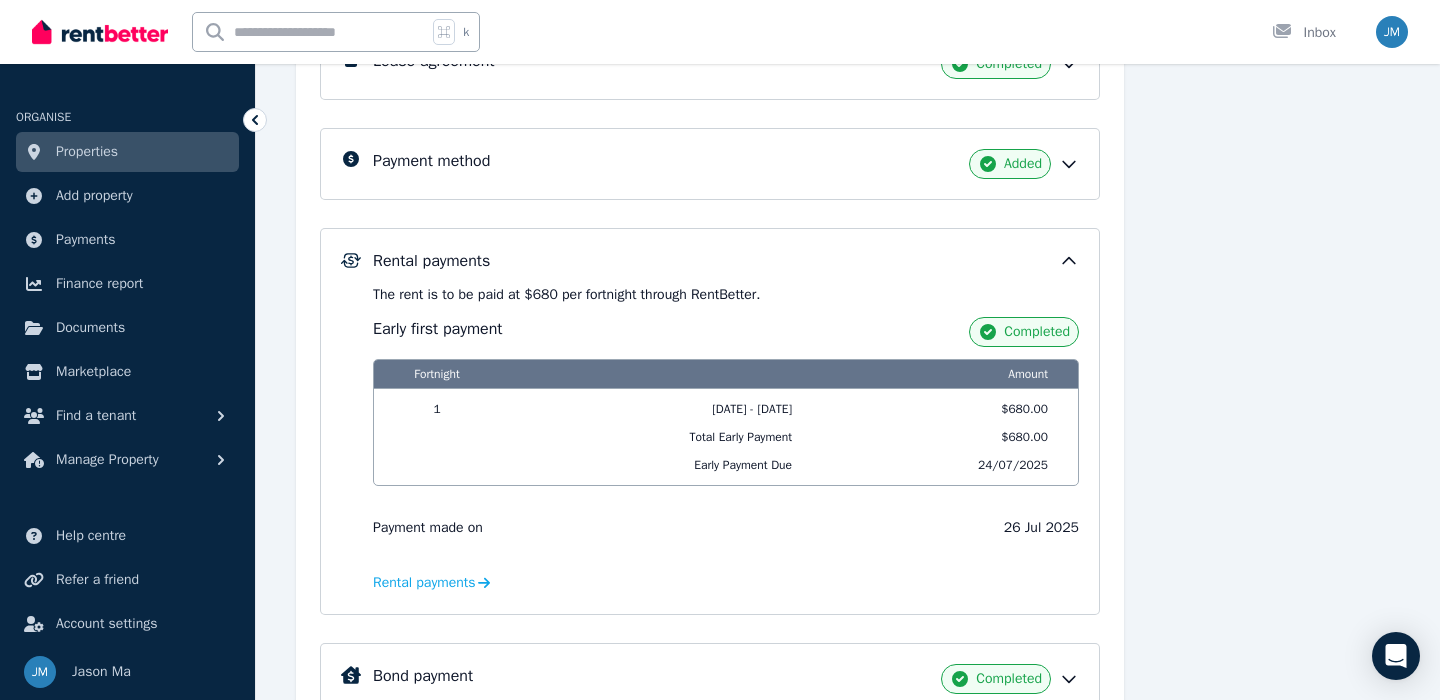 scroll, scrollTop: 545, scrollLeft: 0, axis: vertical 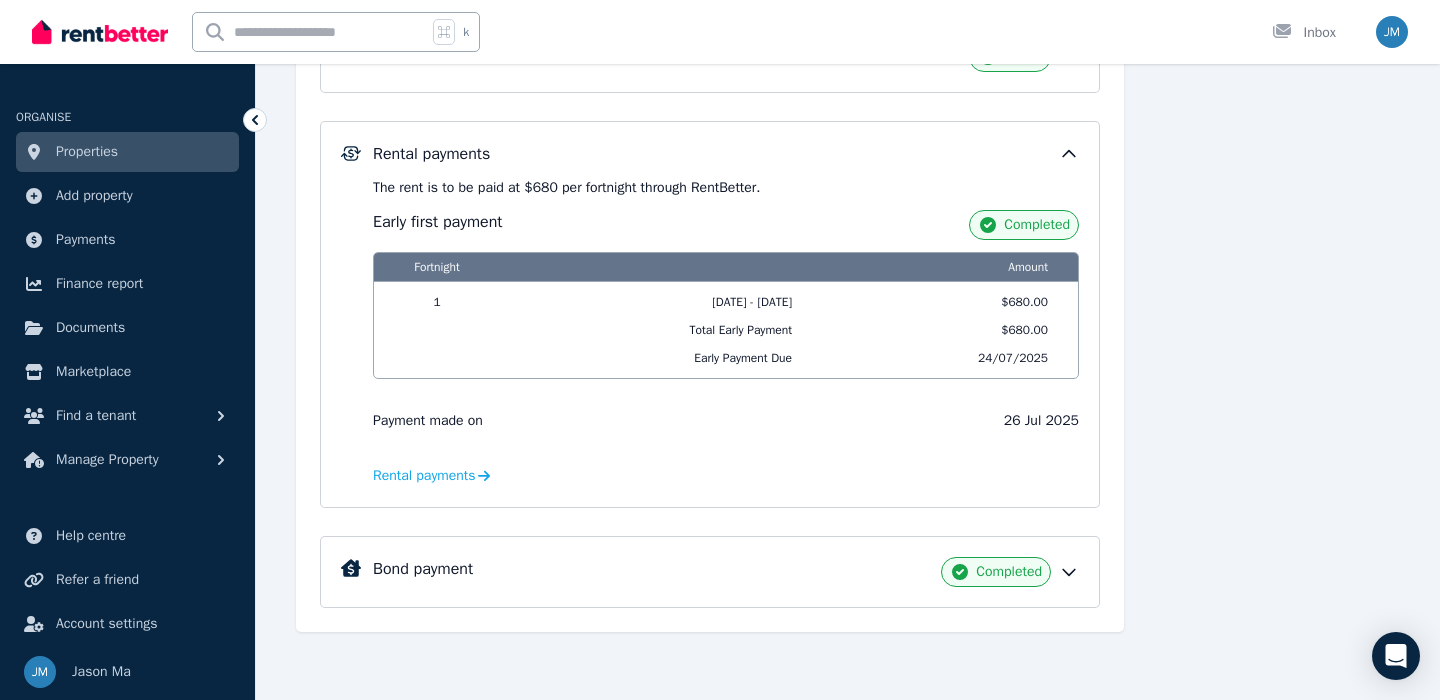 click on "Completed" at bounding box center (1009, 572) 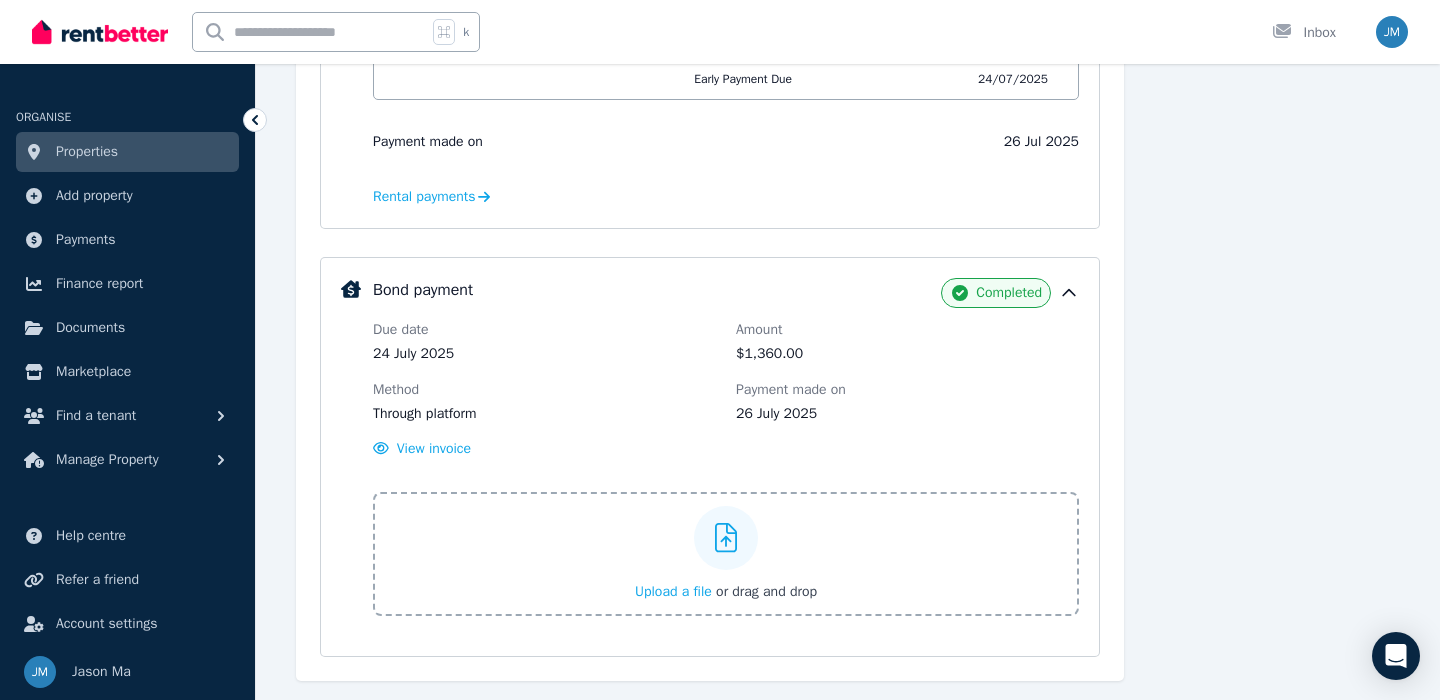 scroll, scrollTop: 873, scrollLeft: 0, axis: vertical 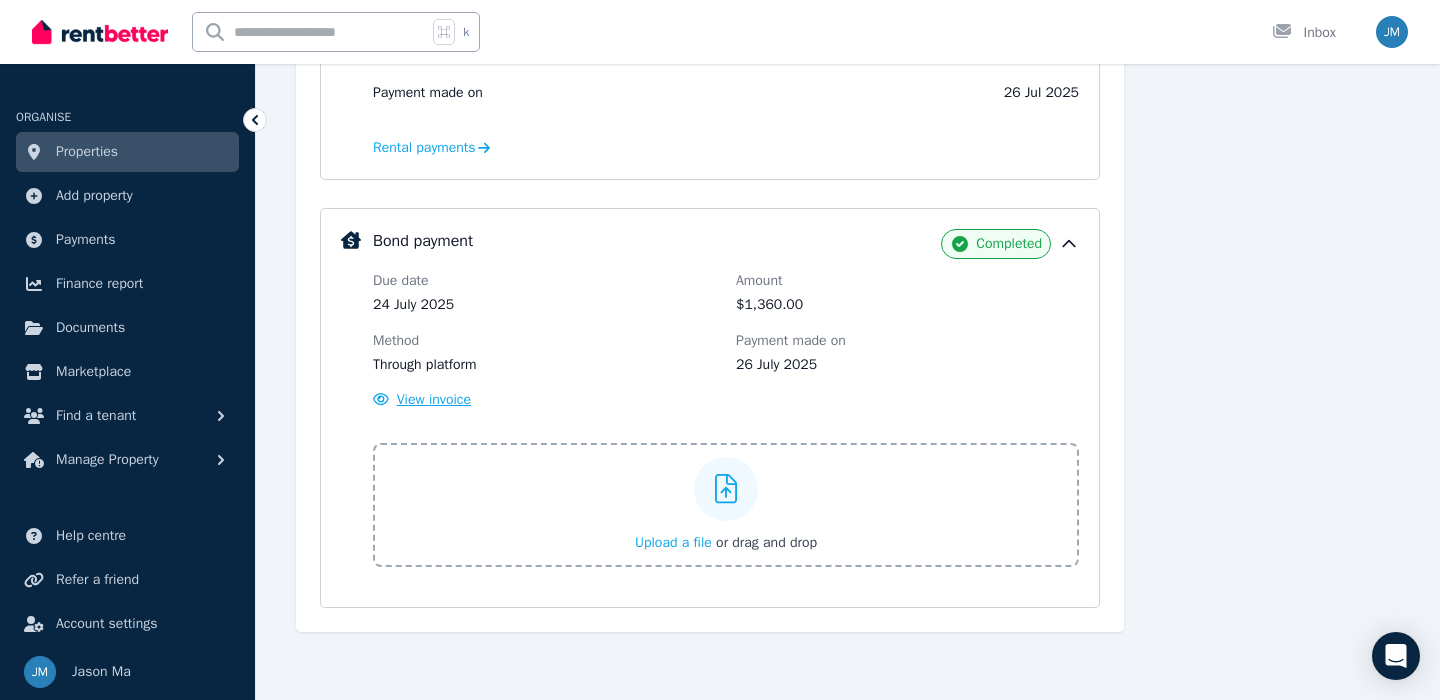 click on "View invoice" at bounding box center (434, 399) 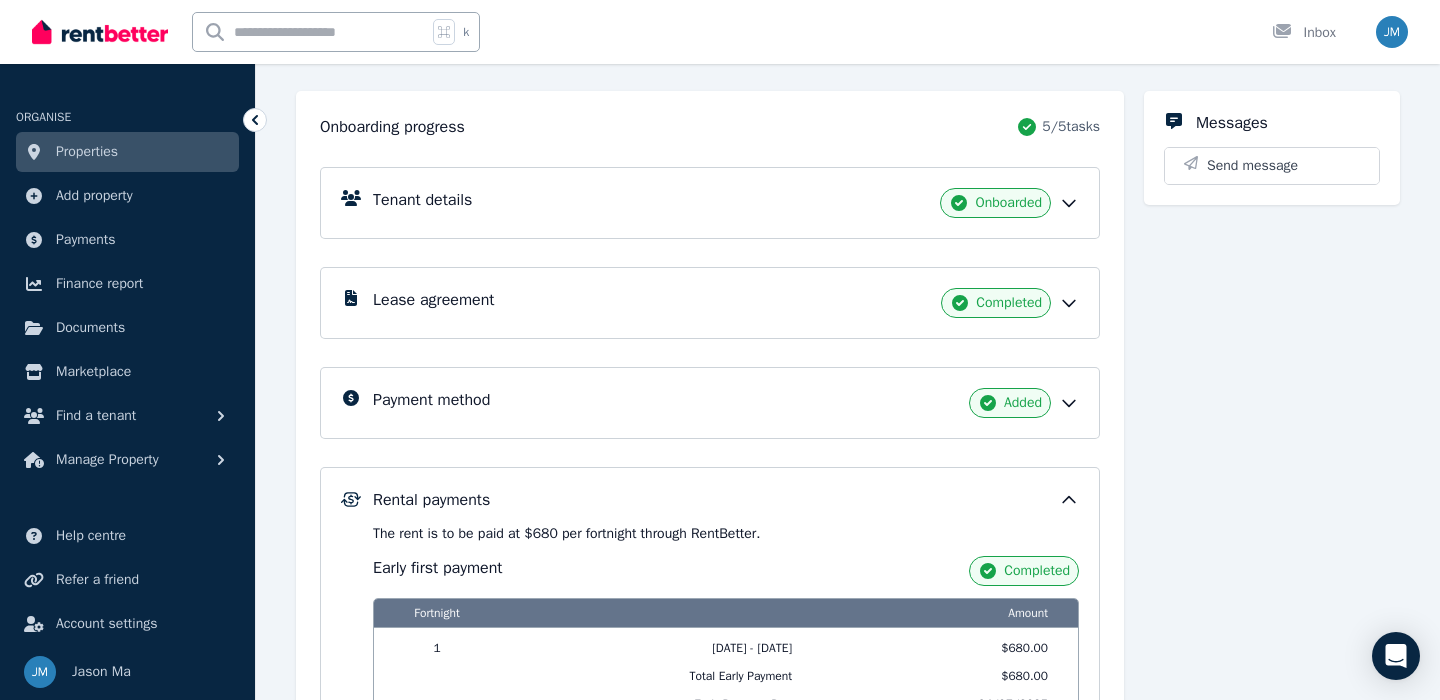 scroll, scrollTop: 196, scrollLeft: 0, axis: vertical 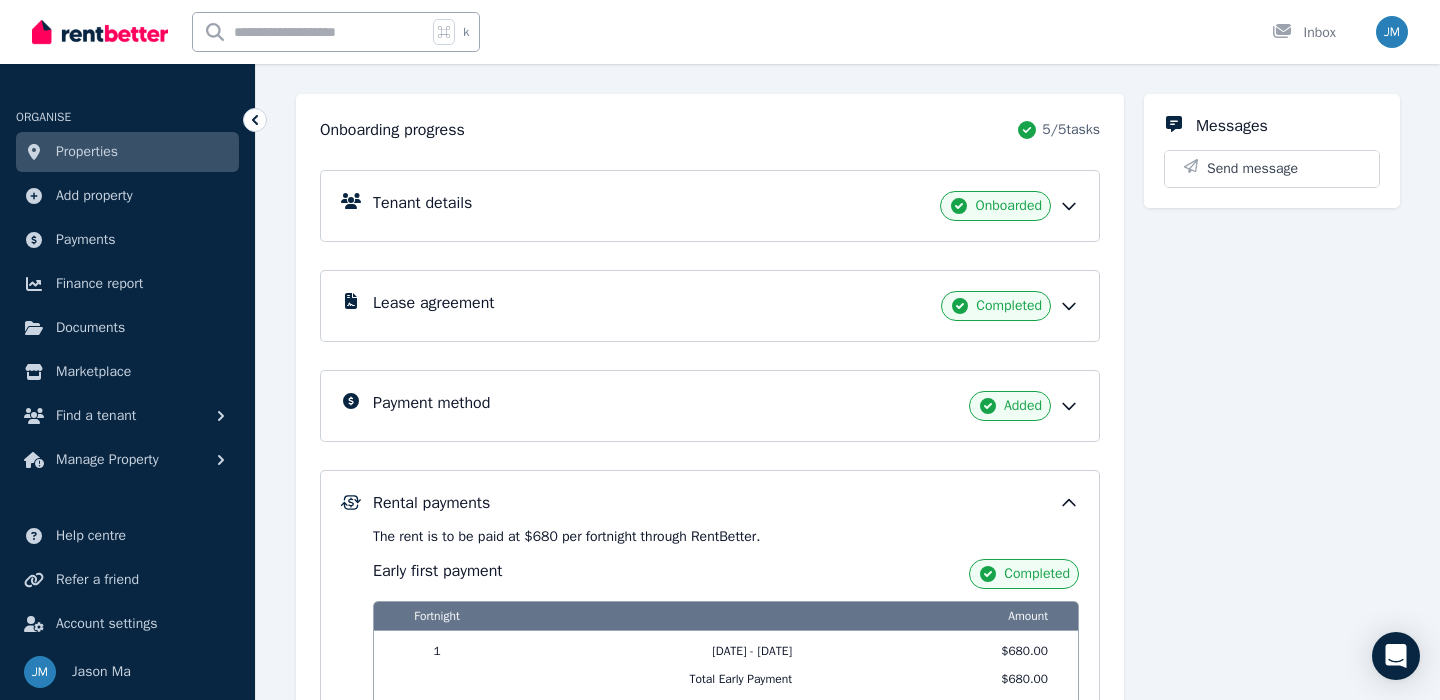 click 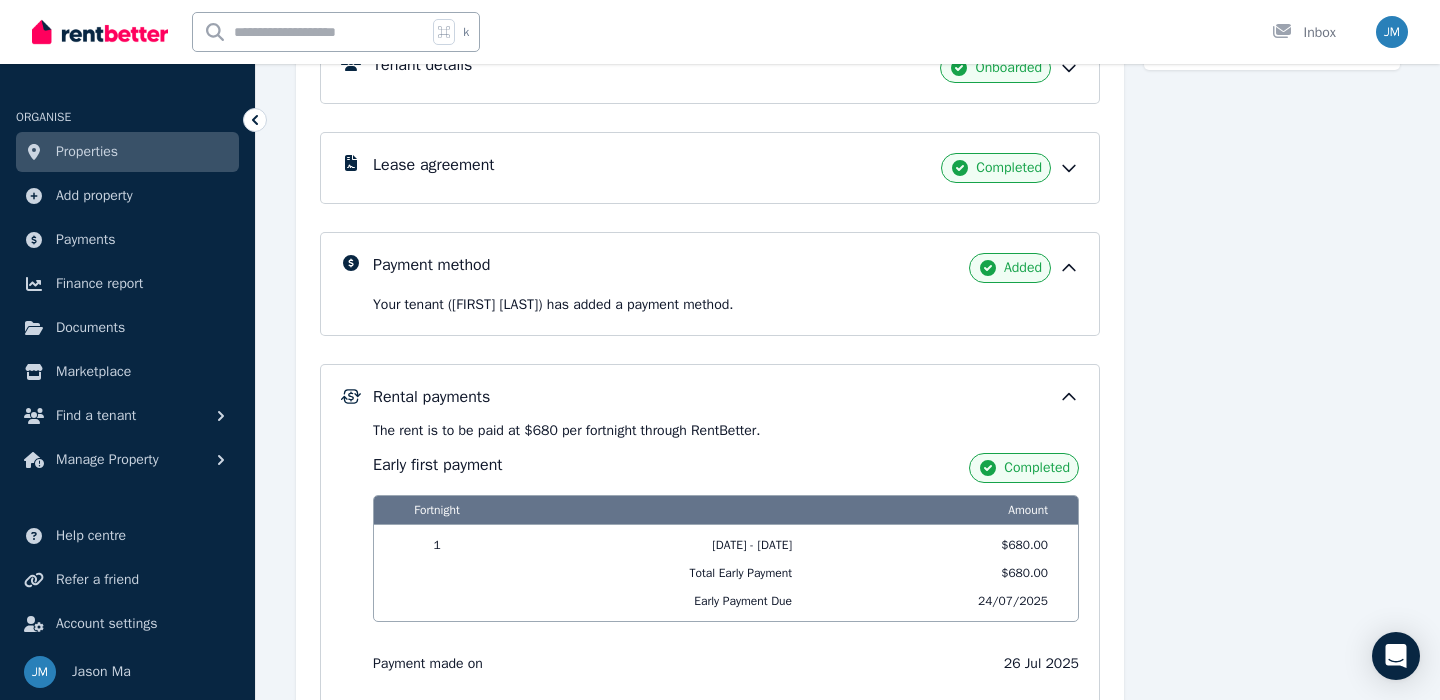 scroll, scrollTop: 341, scrollLeft: 0, axis: vertical 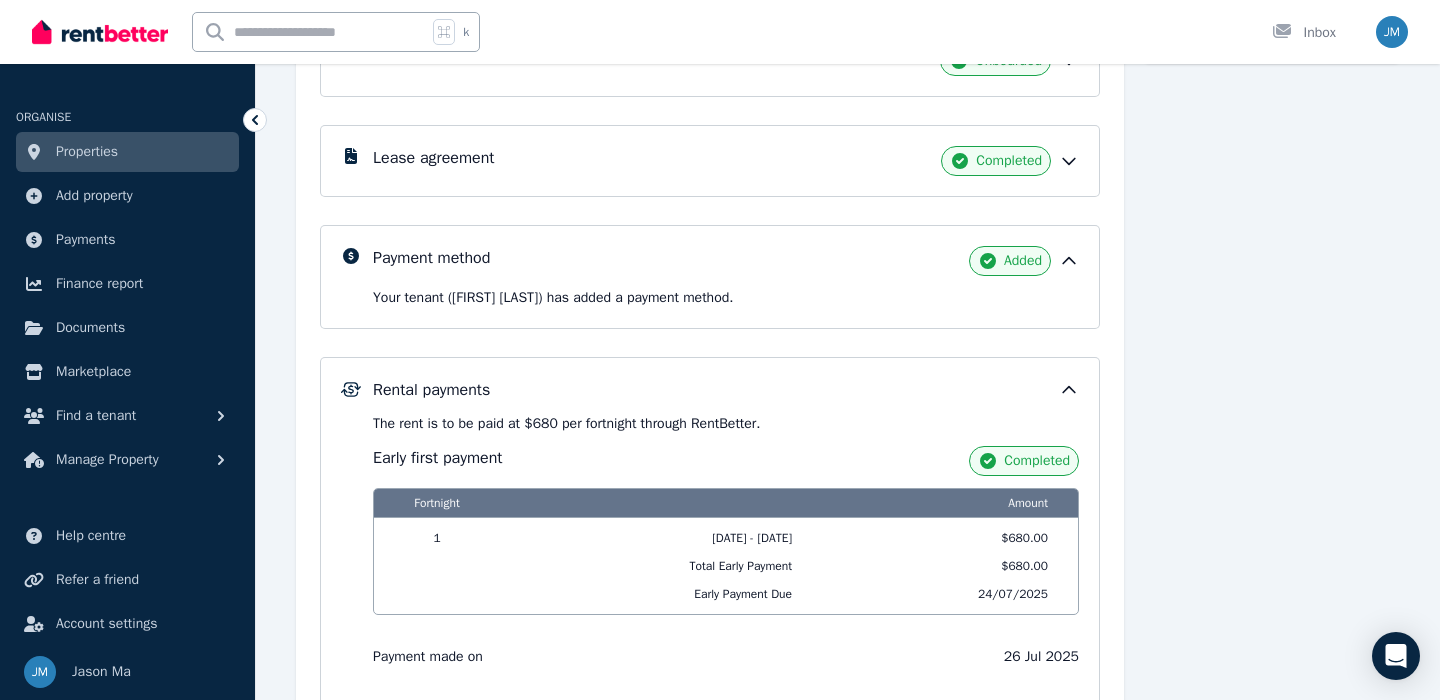 click 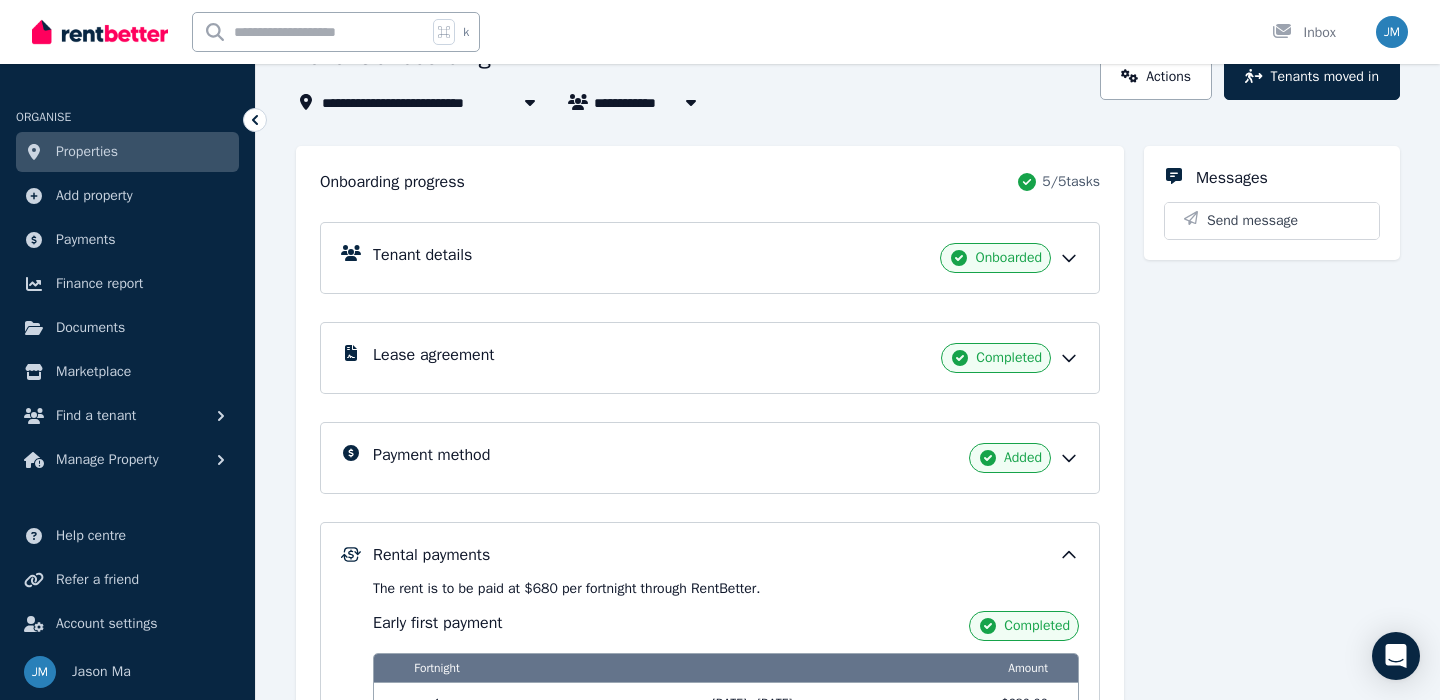 scroll, scrollTop: 59, scrollLeft: 0, axis: vertical 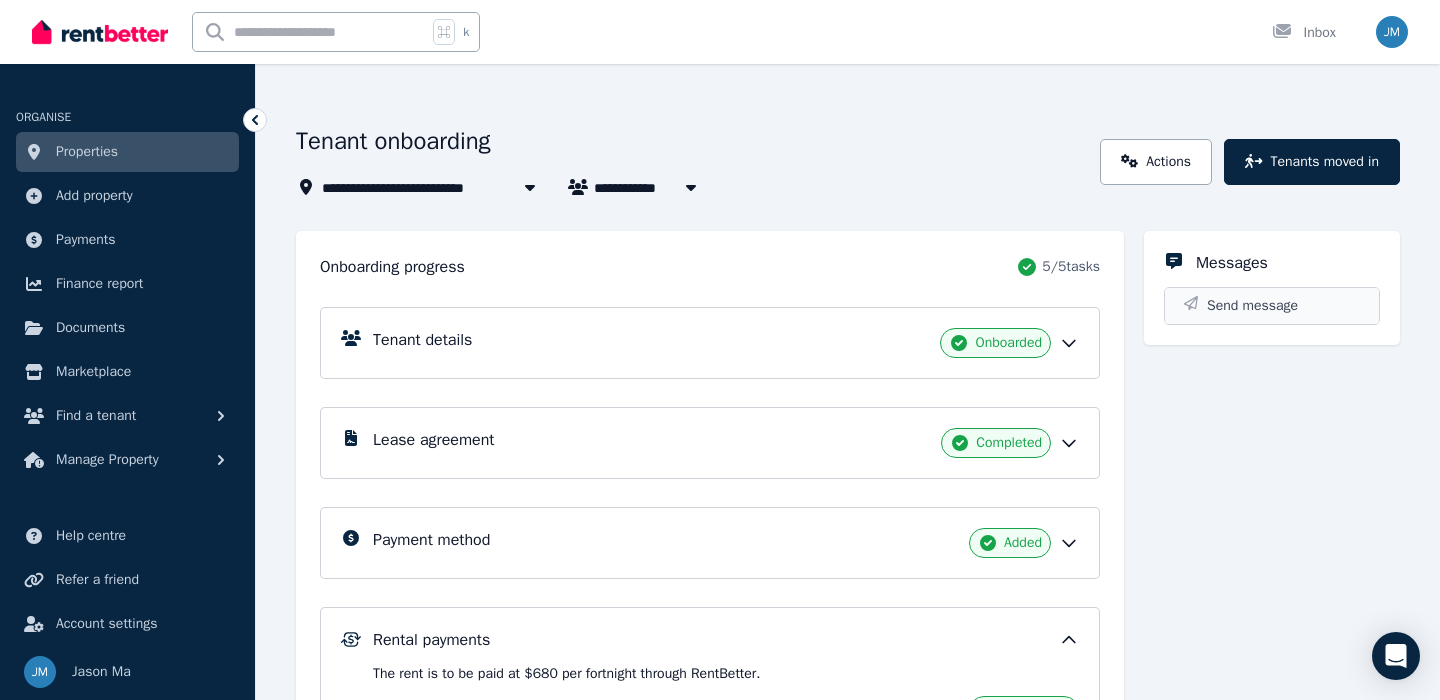 click on "Send message" at bounding box center (1252, 306) 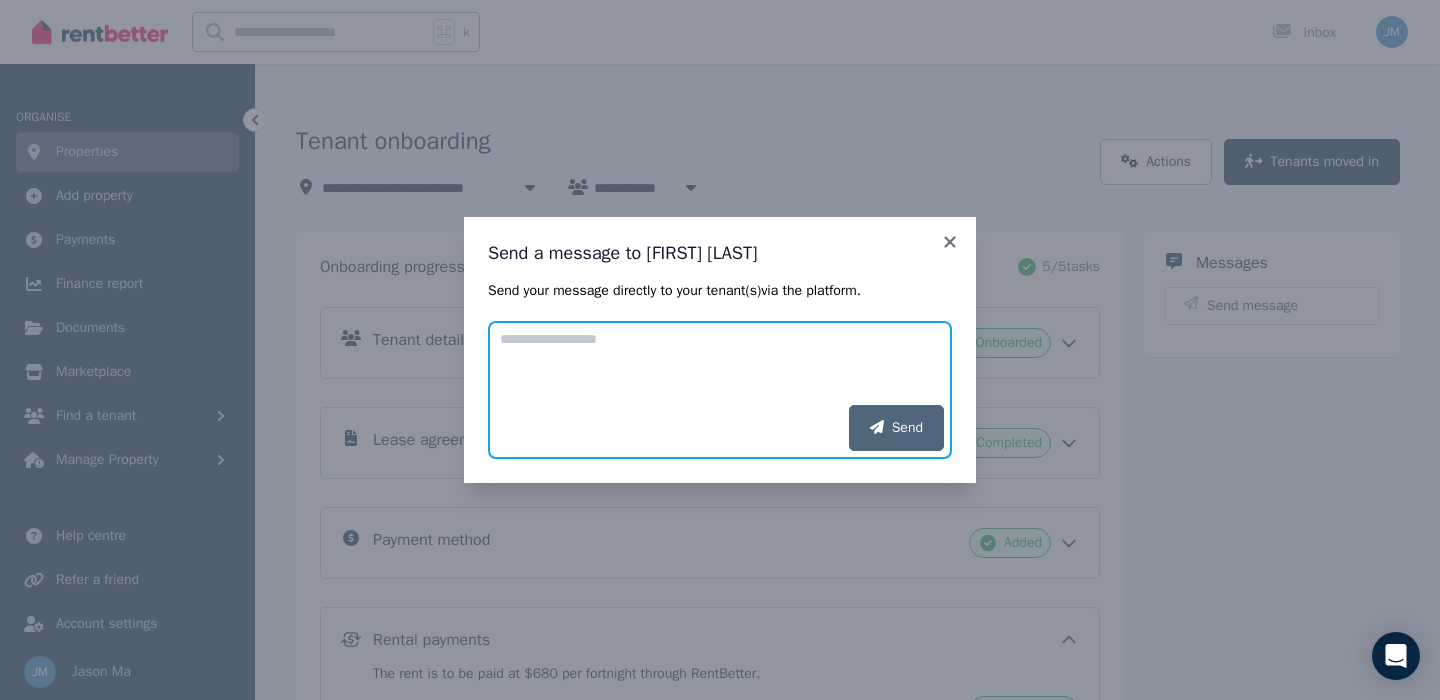 click on "Add your message" at bounding box center [720, 363] 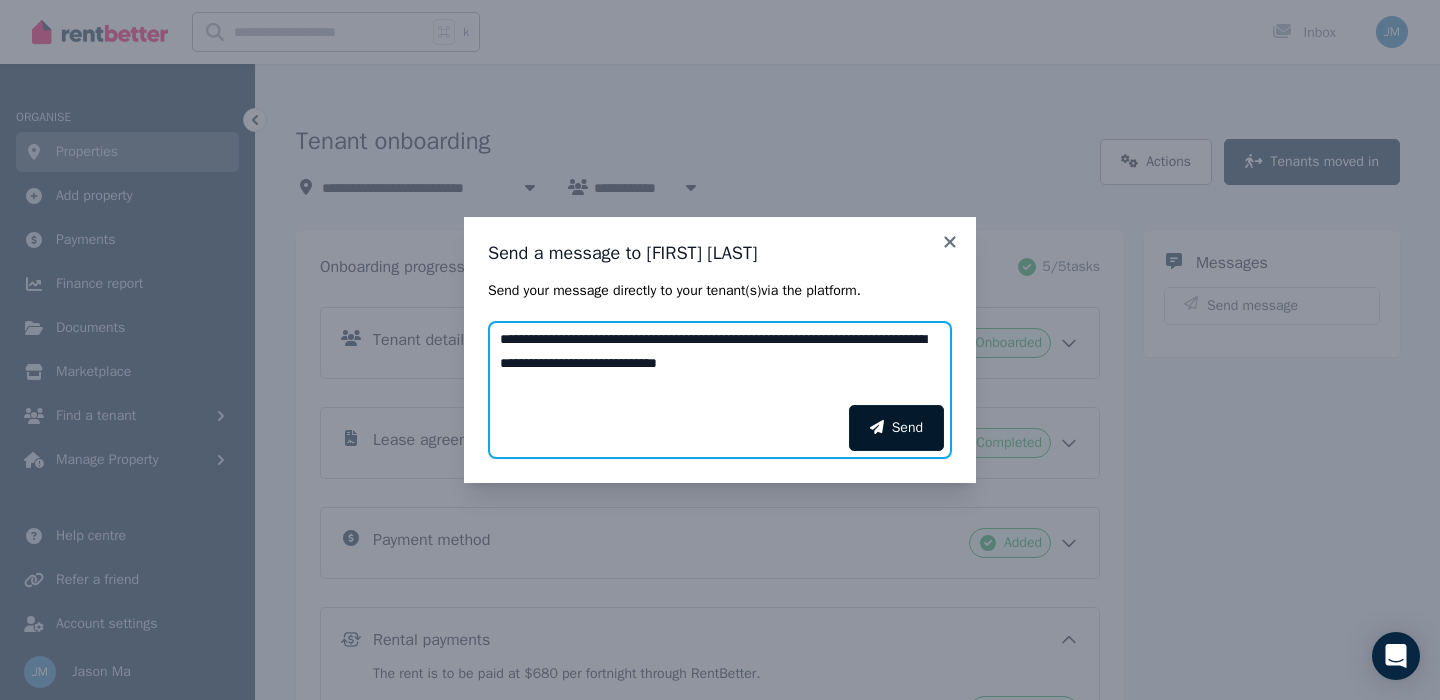 type on "**********" 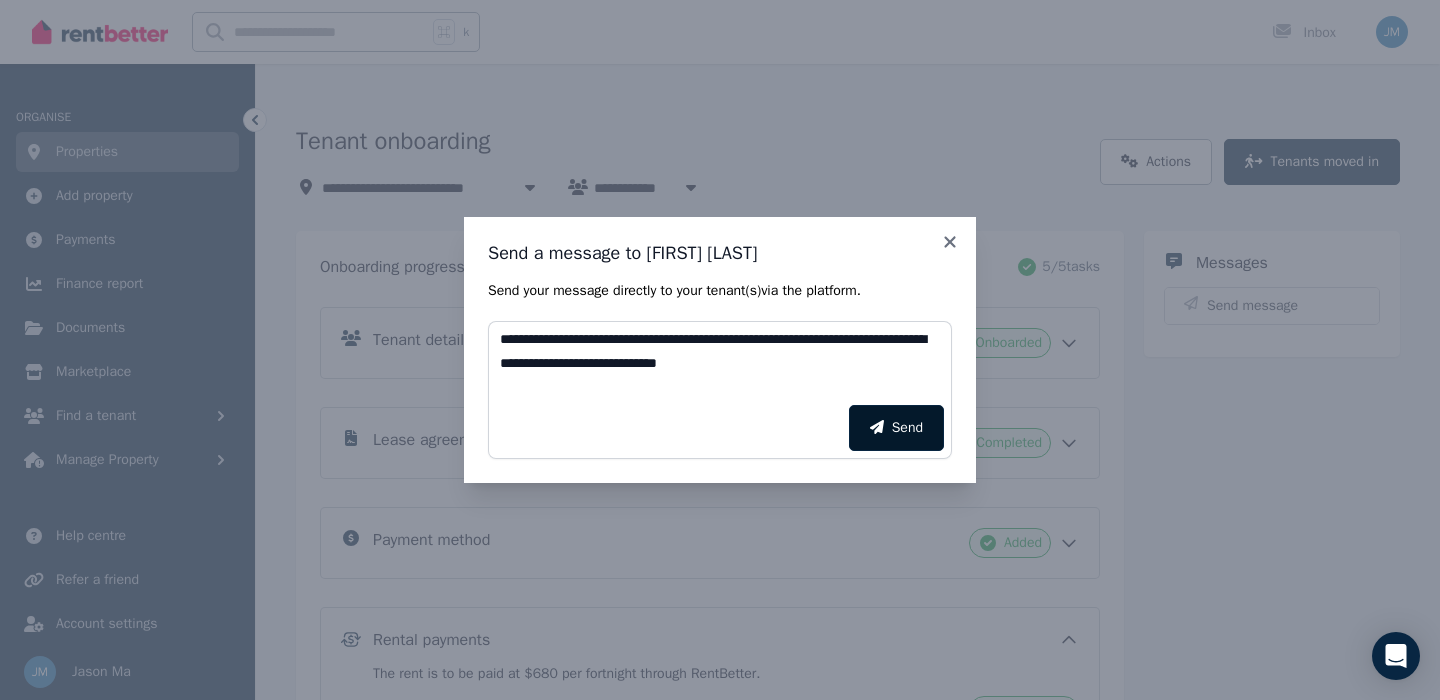 click on "Send" at bounding box center [896, 428] 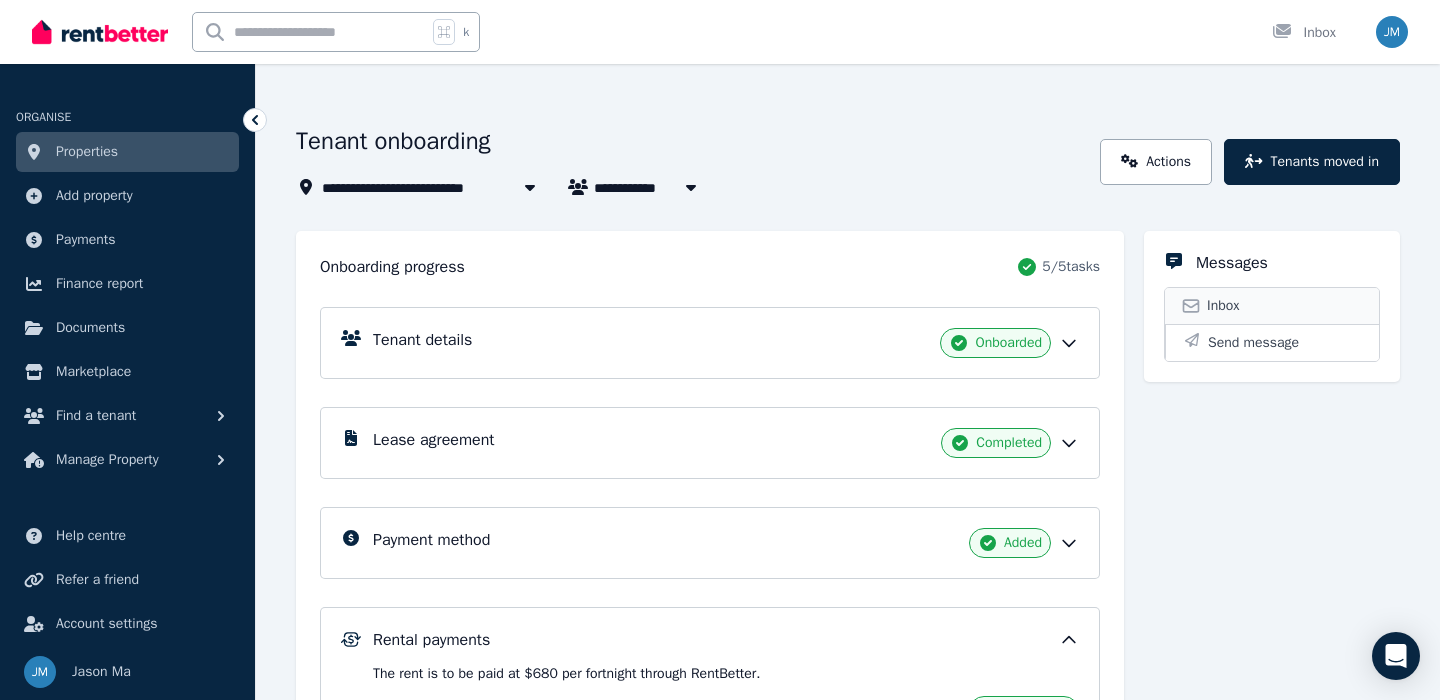 click on "Inbox" at bounding box center (1223, 306) 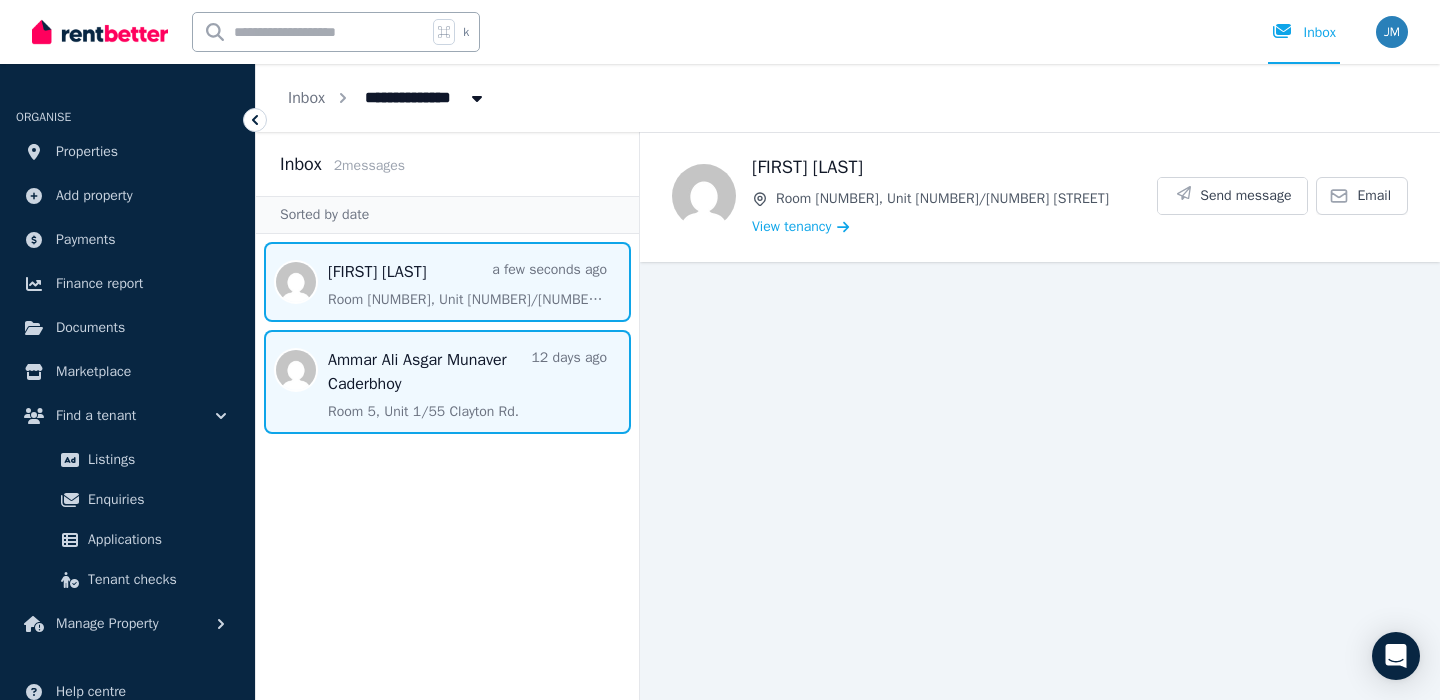 click at bounding box center (447, 382) 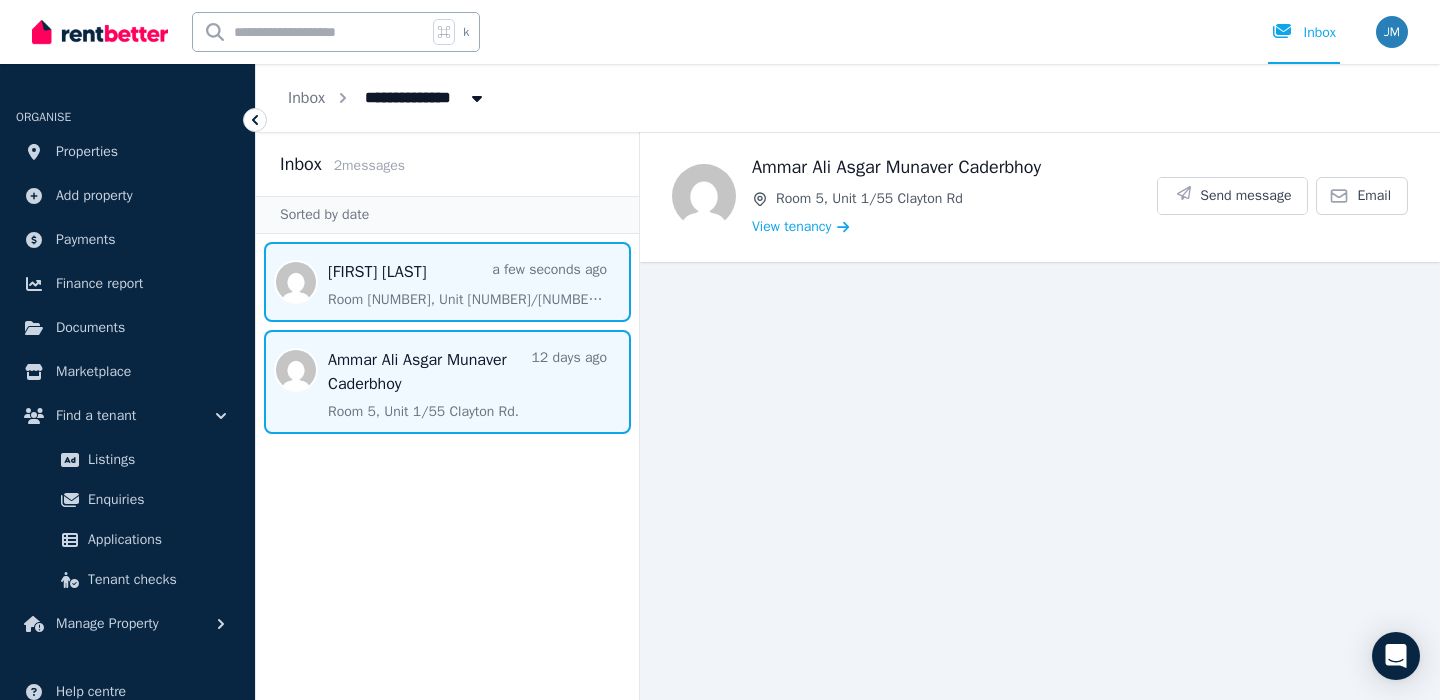 click at bounding box center (447, 282) 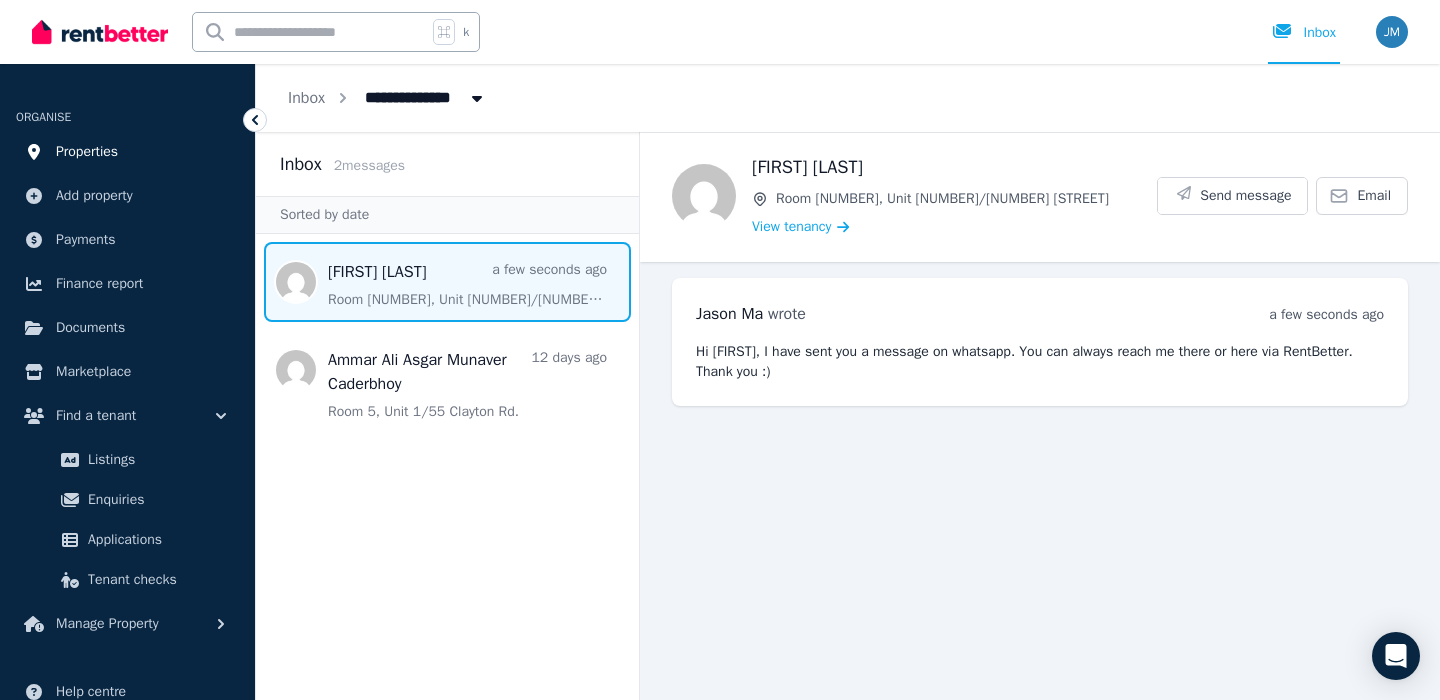 click on "Properties" at bounding box center [87, 152] 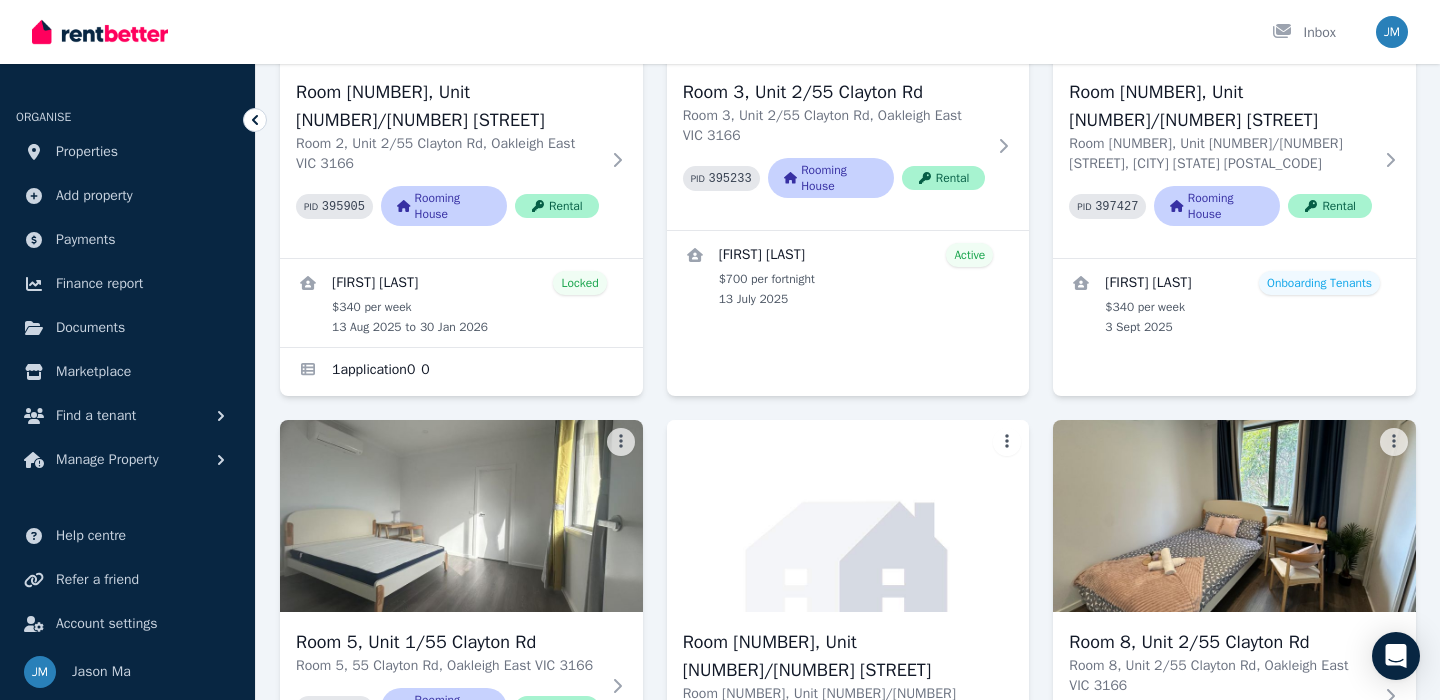 scroll, scrollTop: 0, scrollLeft: 0, axis: both 